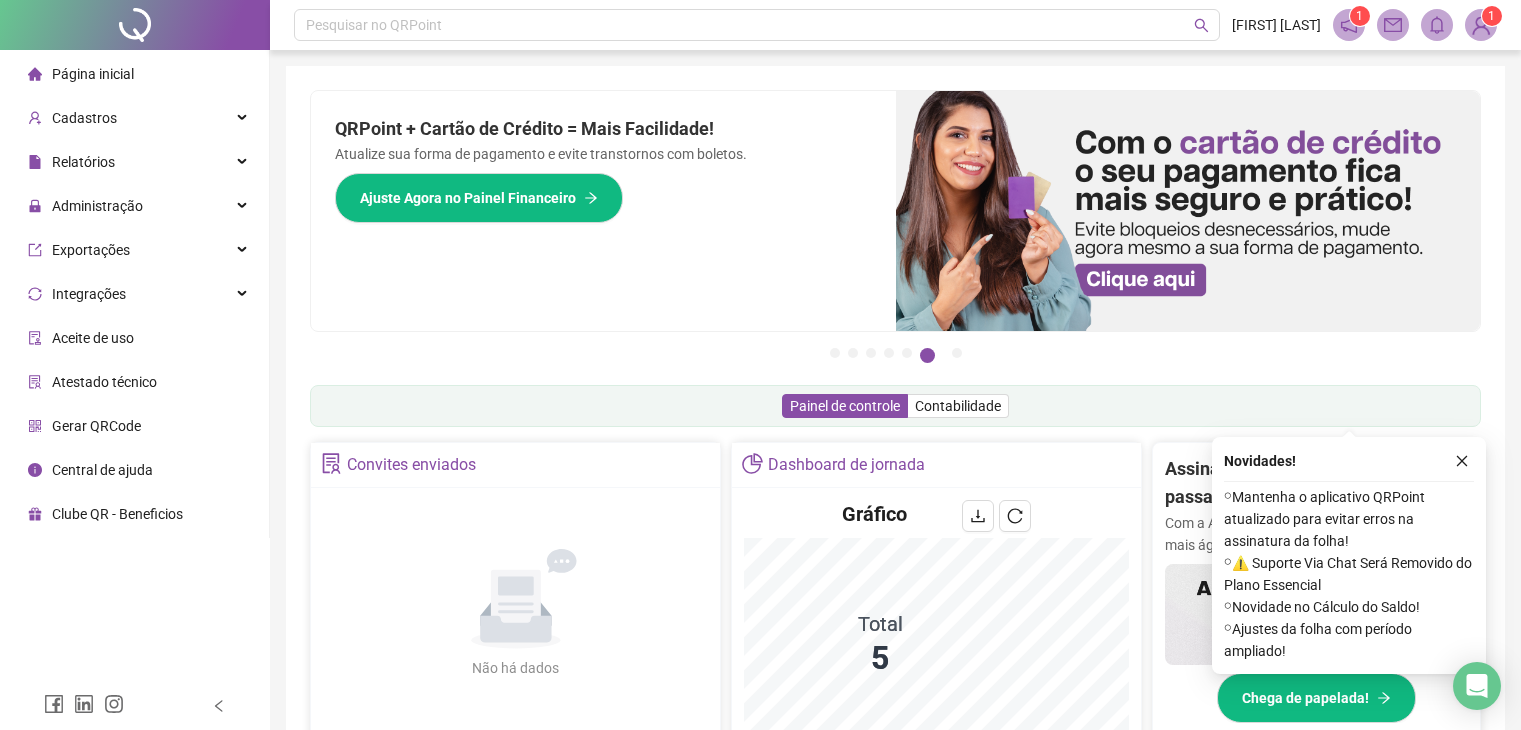 scroll, scrollTop: 384, scrollLeft: 0, axis: vertical 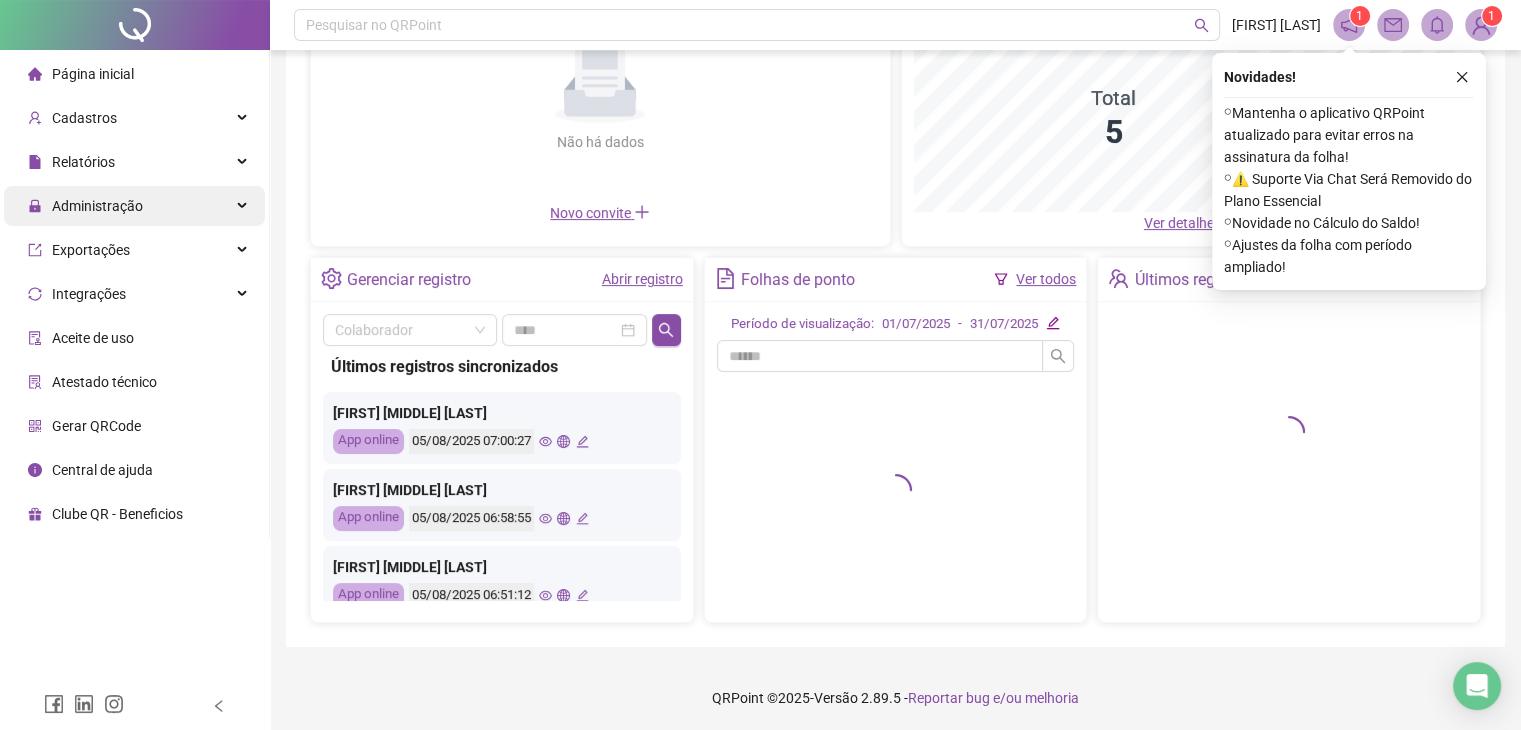 click on "Administração" at bounding box center (134, 206) 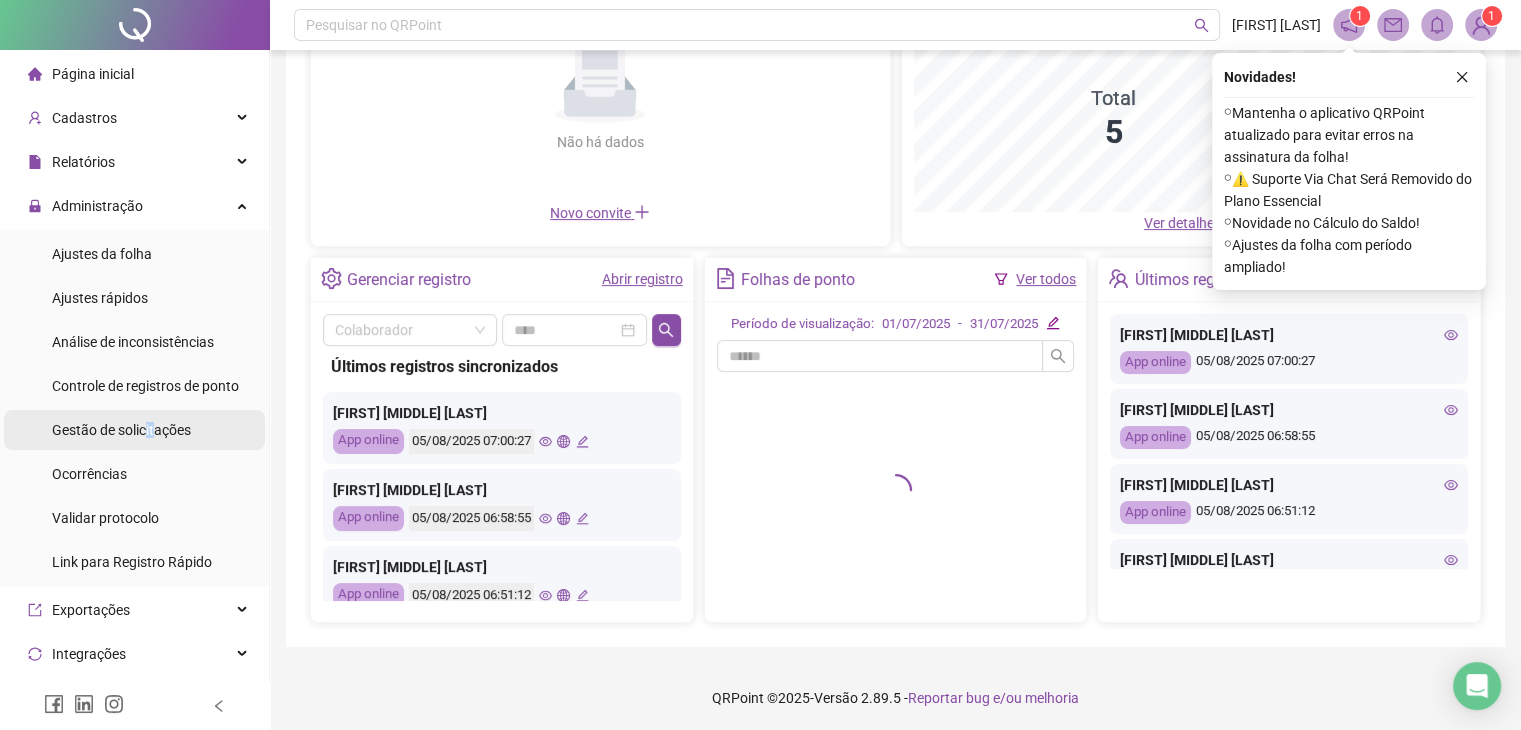 click on "Gestão de solicitações" at bounding box center (121, 430) 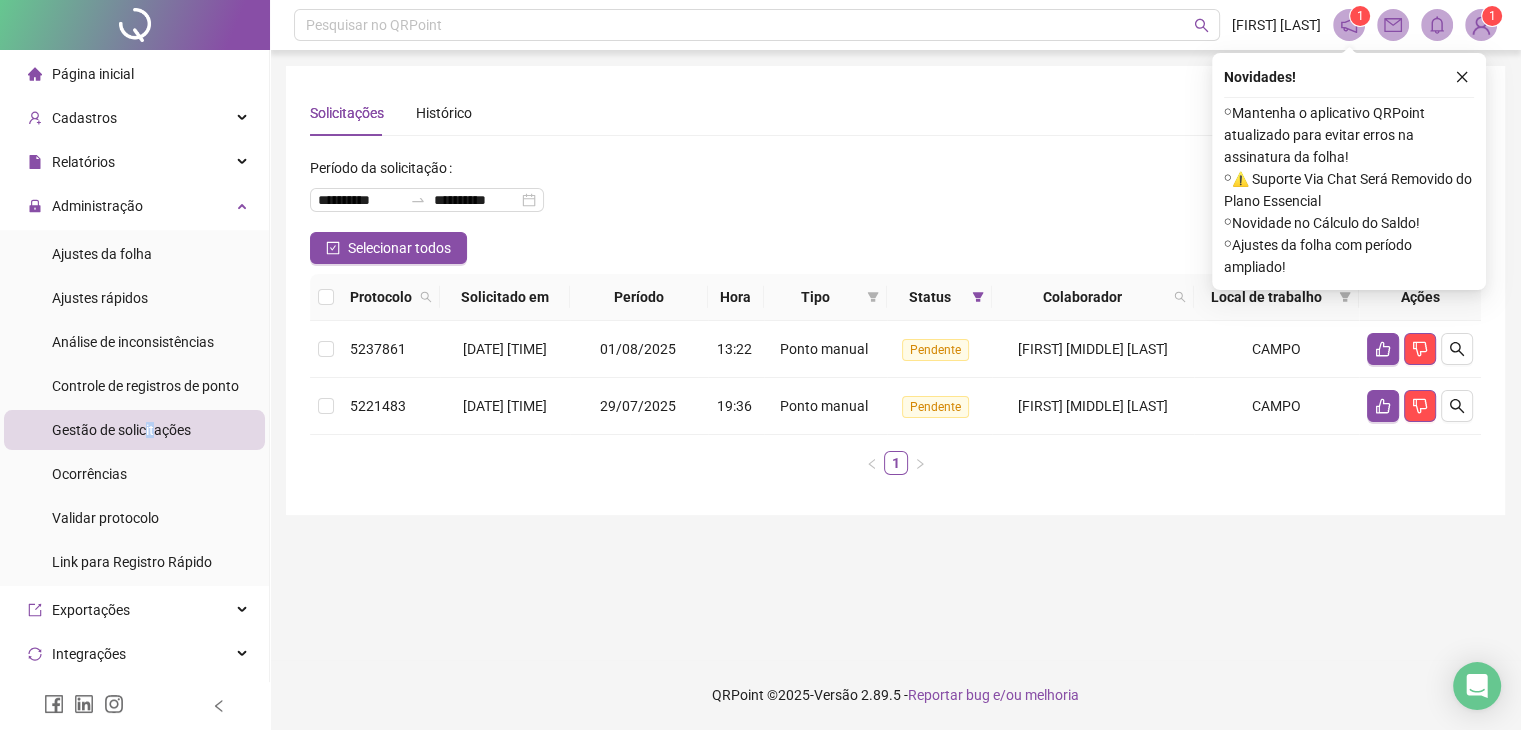 scroll, scrollTop: 0, scrollLeft: 0, axis: both 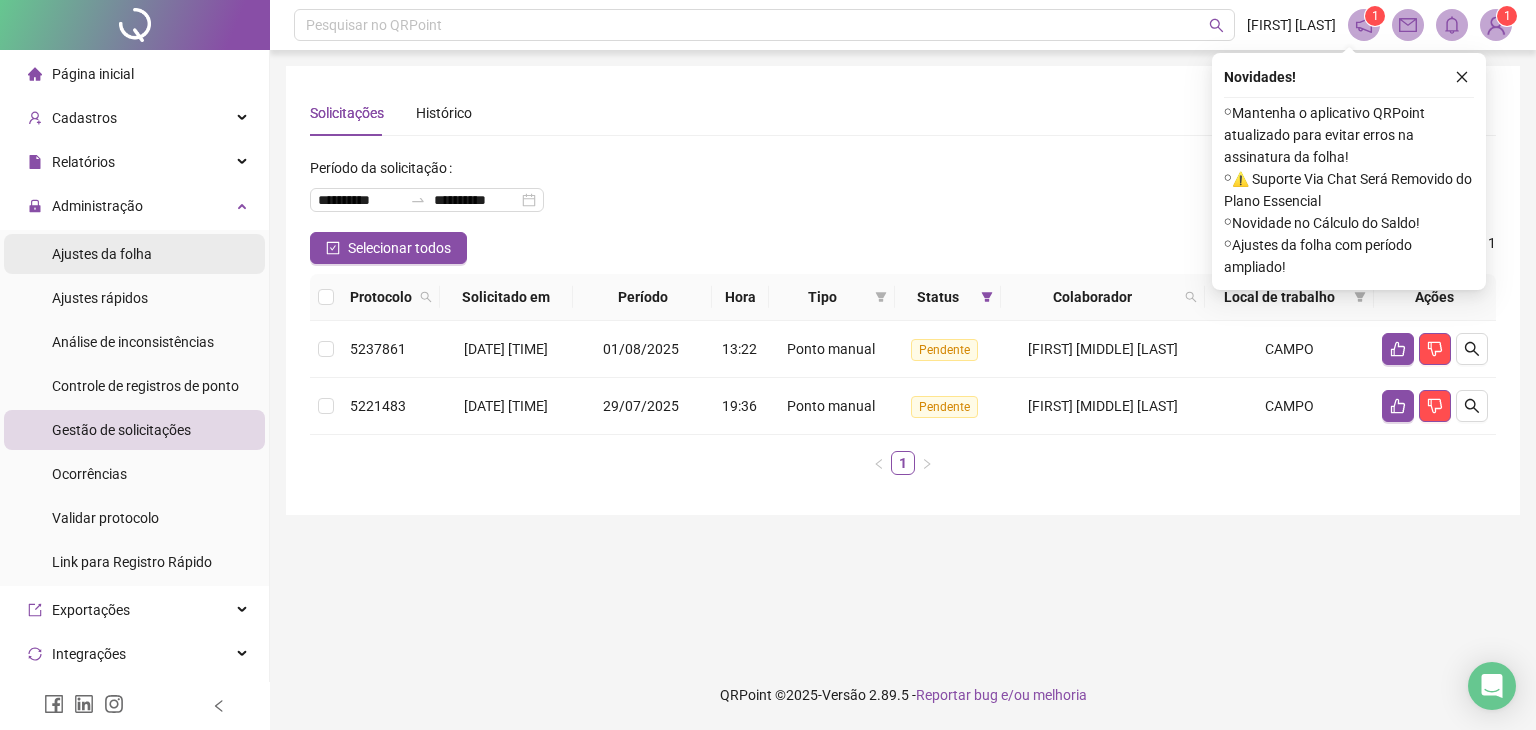 click on "Ajustes da folha" at bounding box center (134, 254) 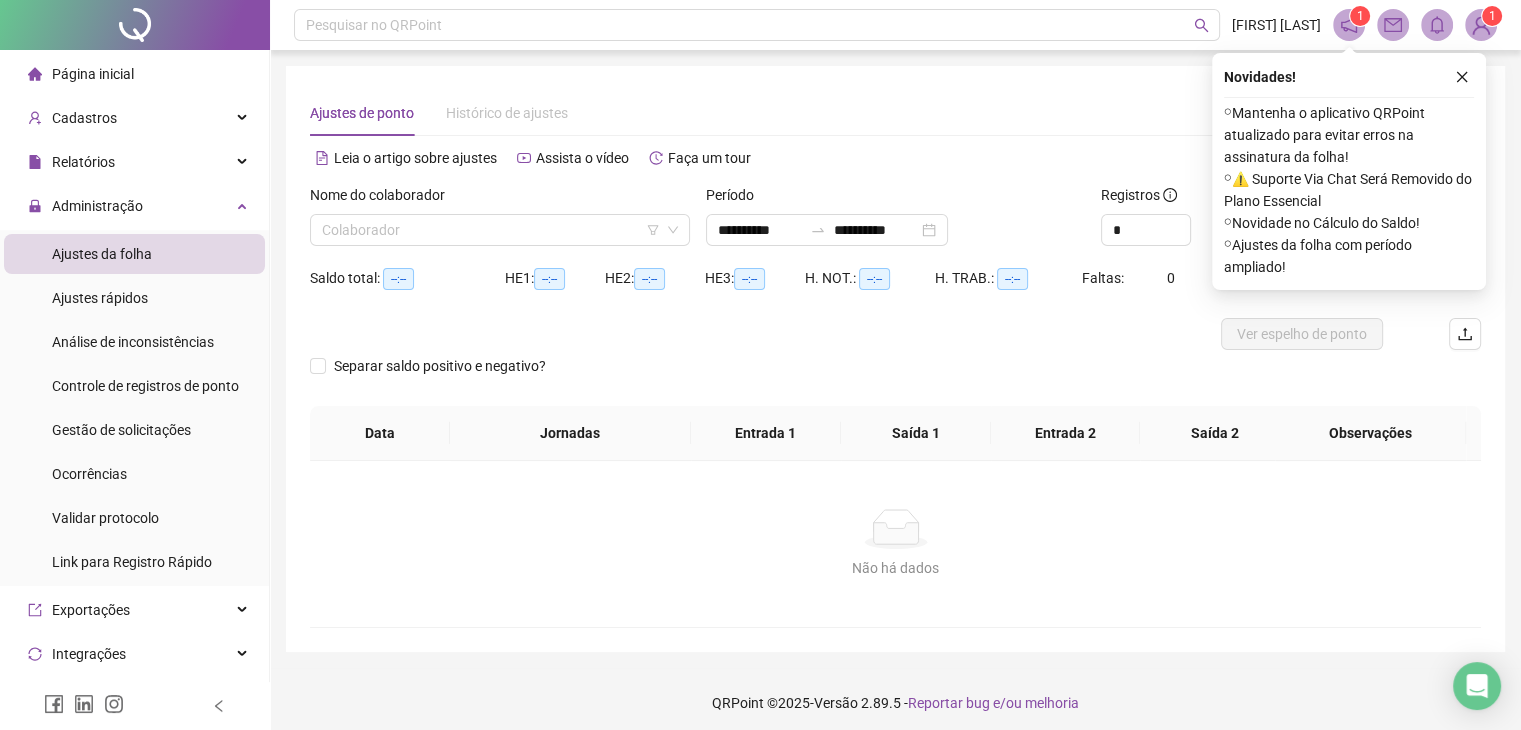 click on "Nome do colaborador Colaborador" at bounding box center [500, 223] 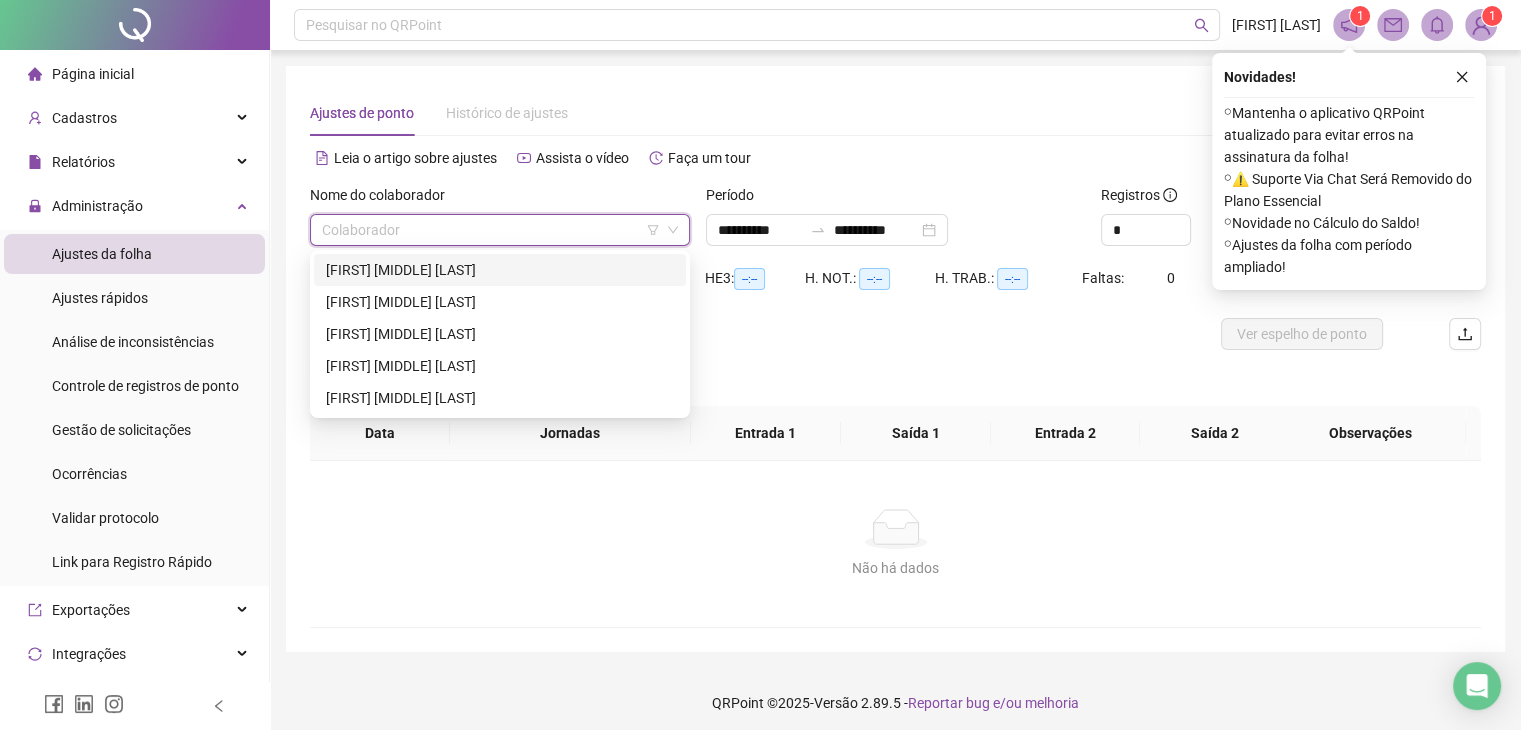 click at bounding box center [491, 230] 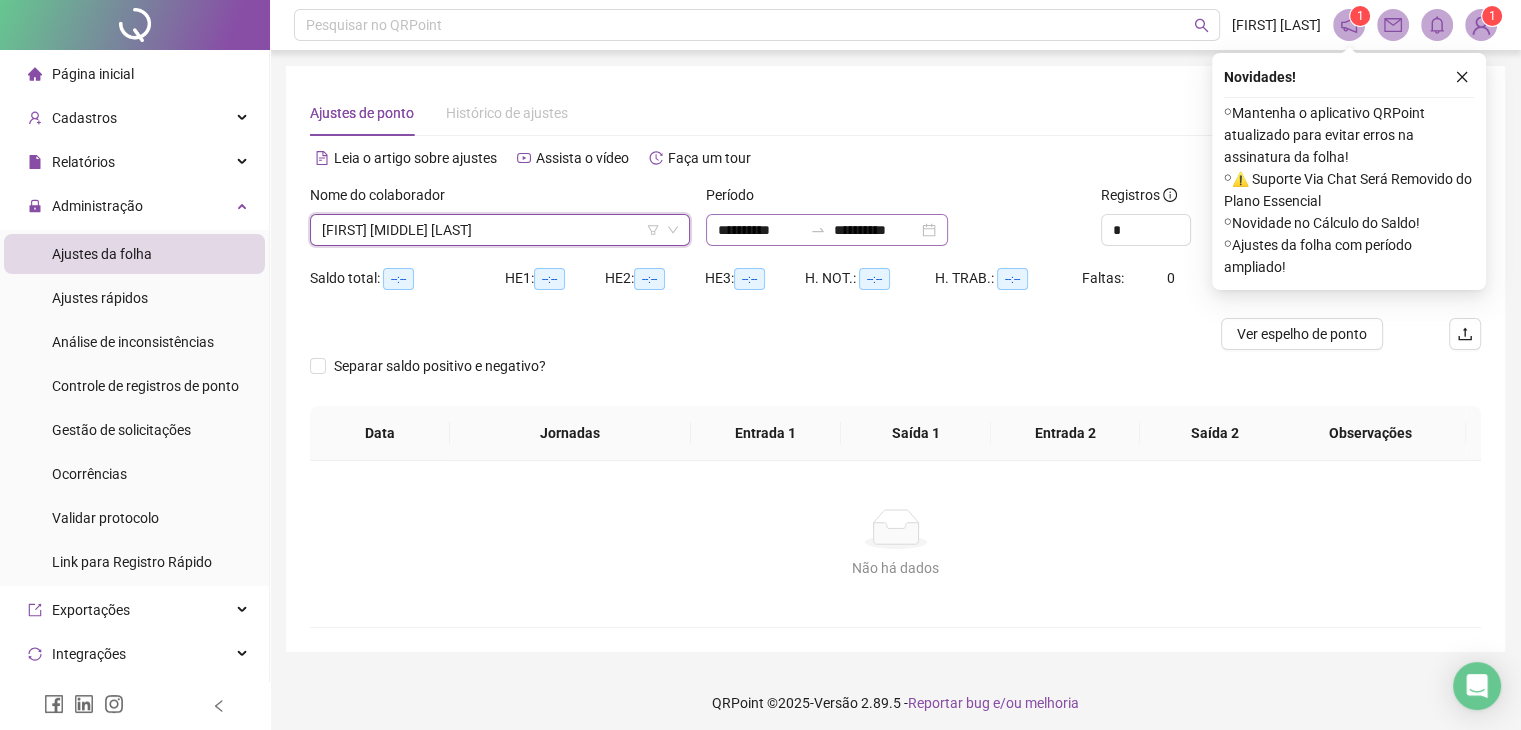 click on "**********" at bounding box center [827, 230] 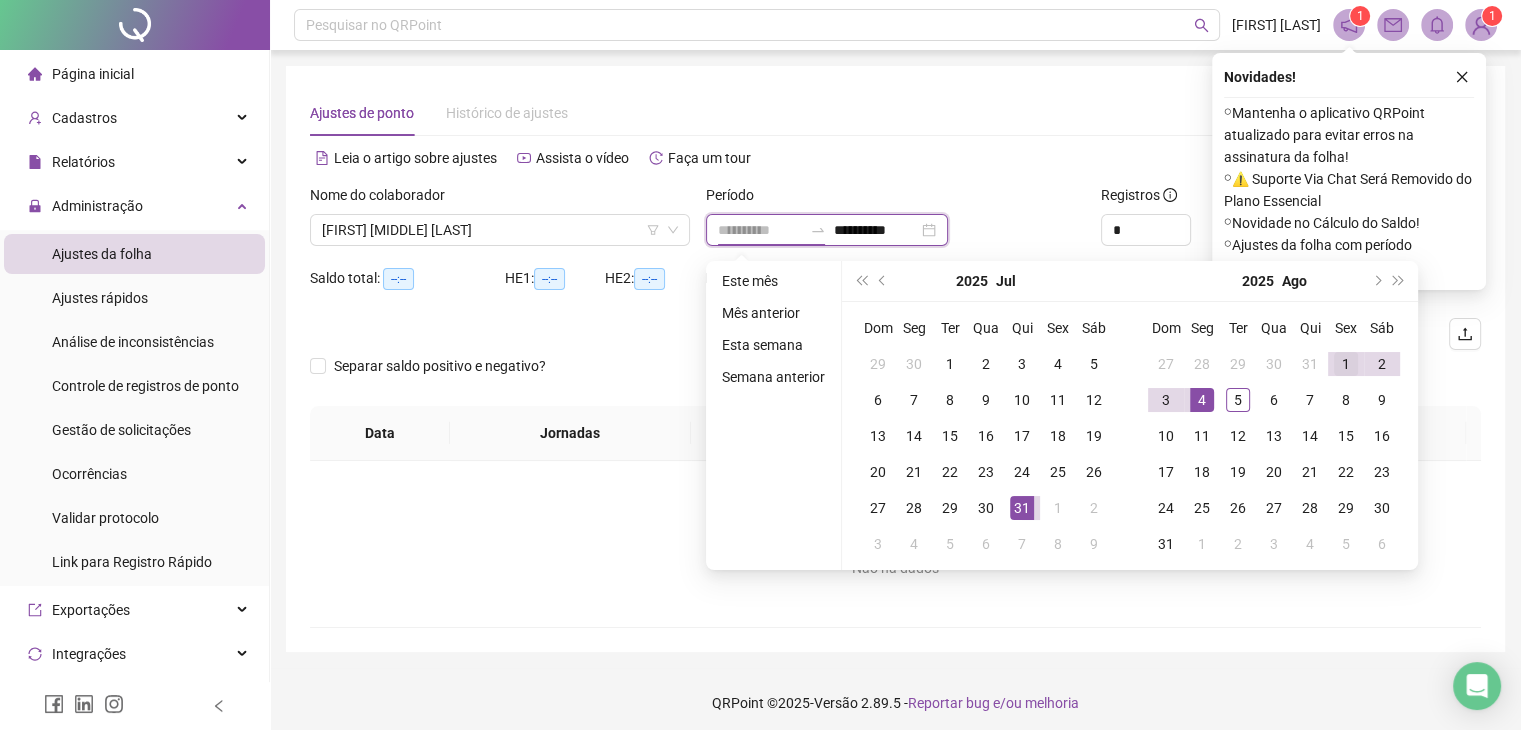 type on "**********" 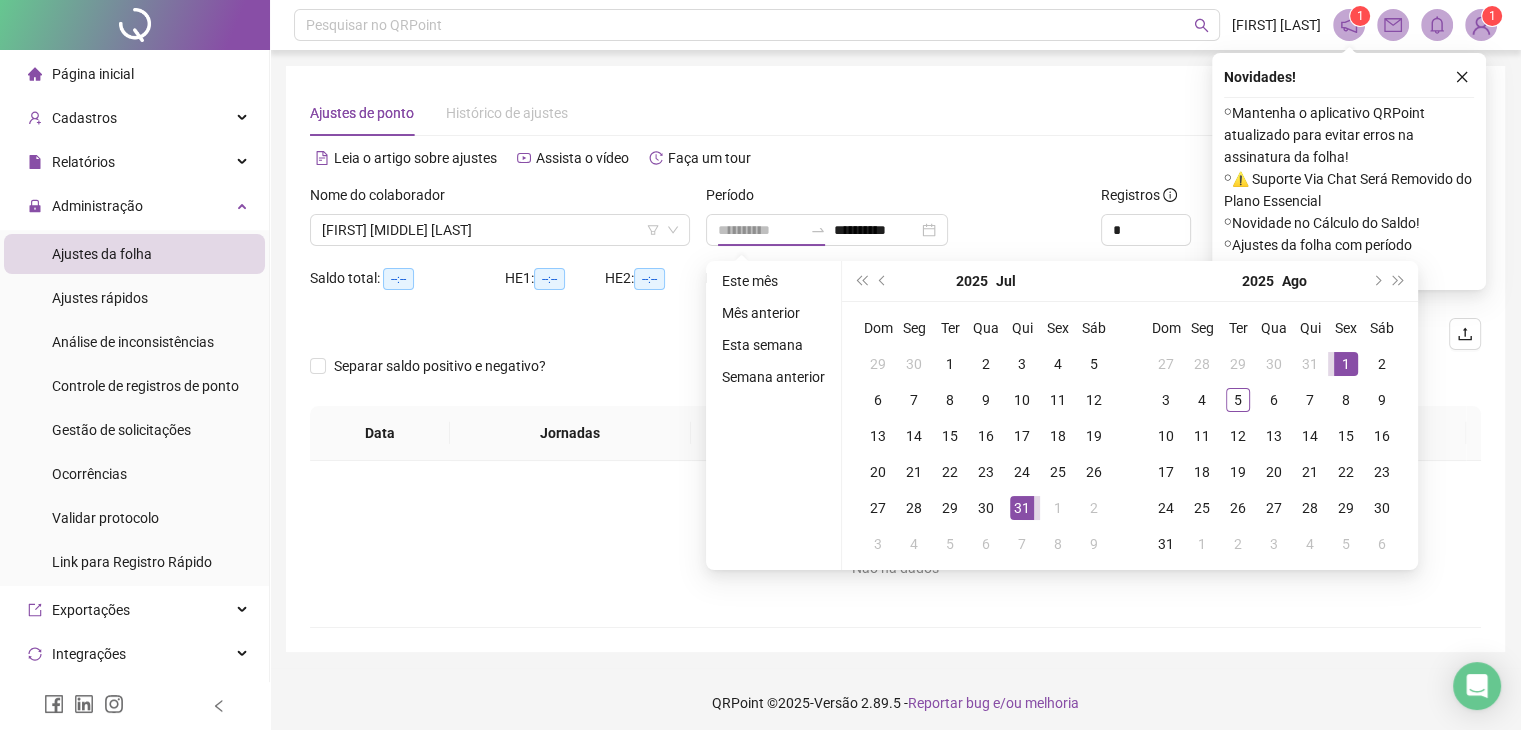 drag, startPoint x: 1348, startPoint y: 365, endPoint x: 1334, endPoint y: 371, distance: 15.231546 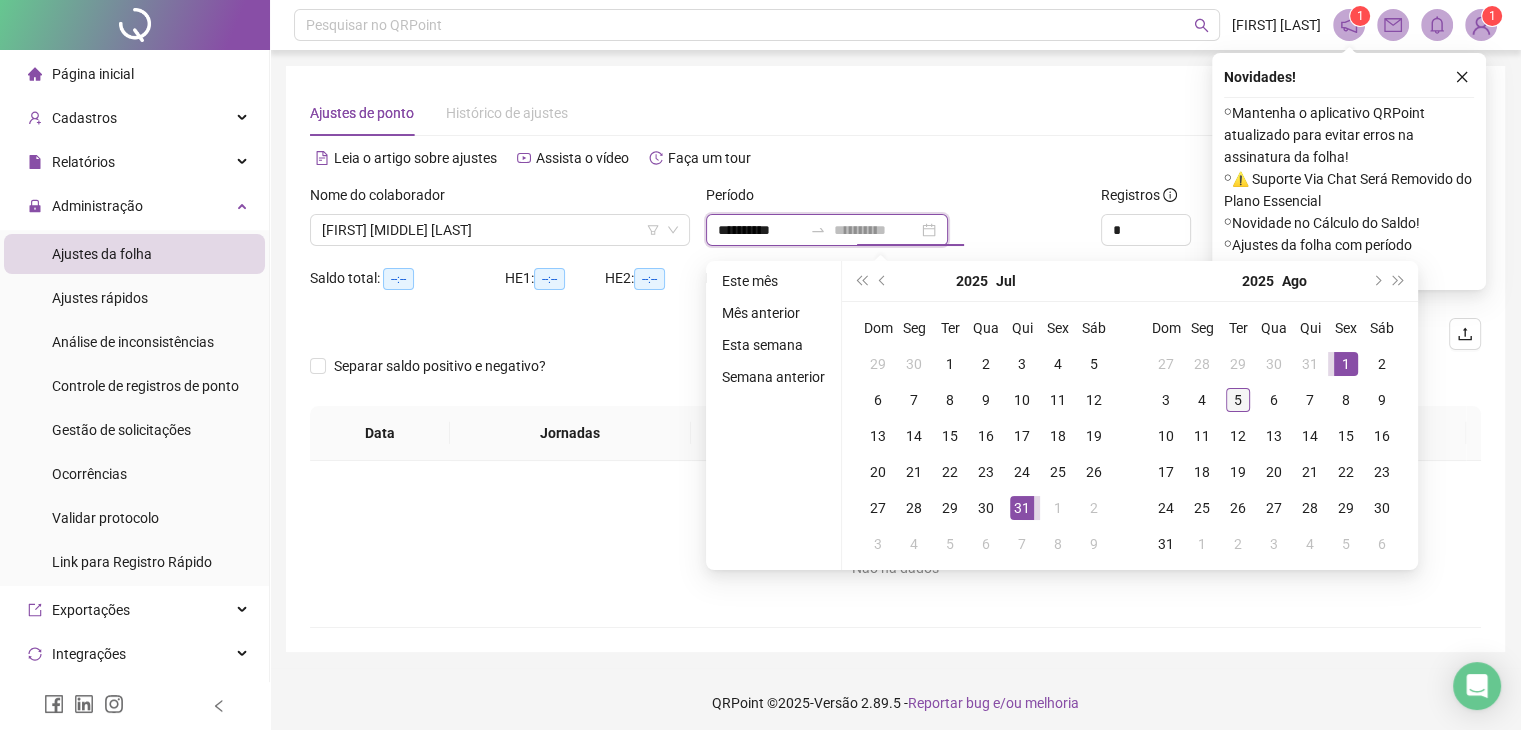 type on "**********" 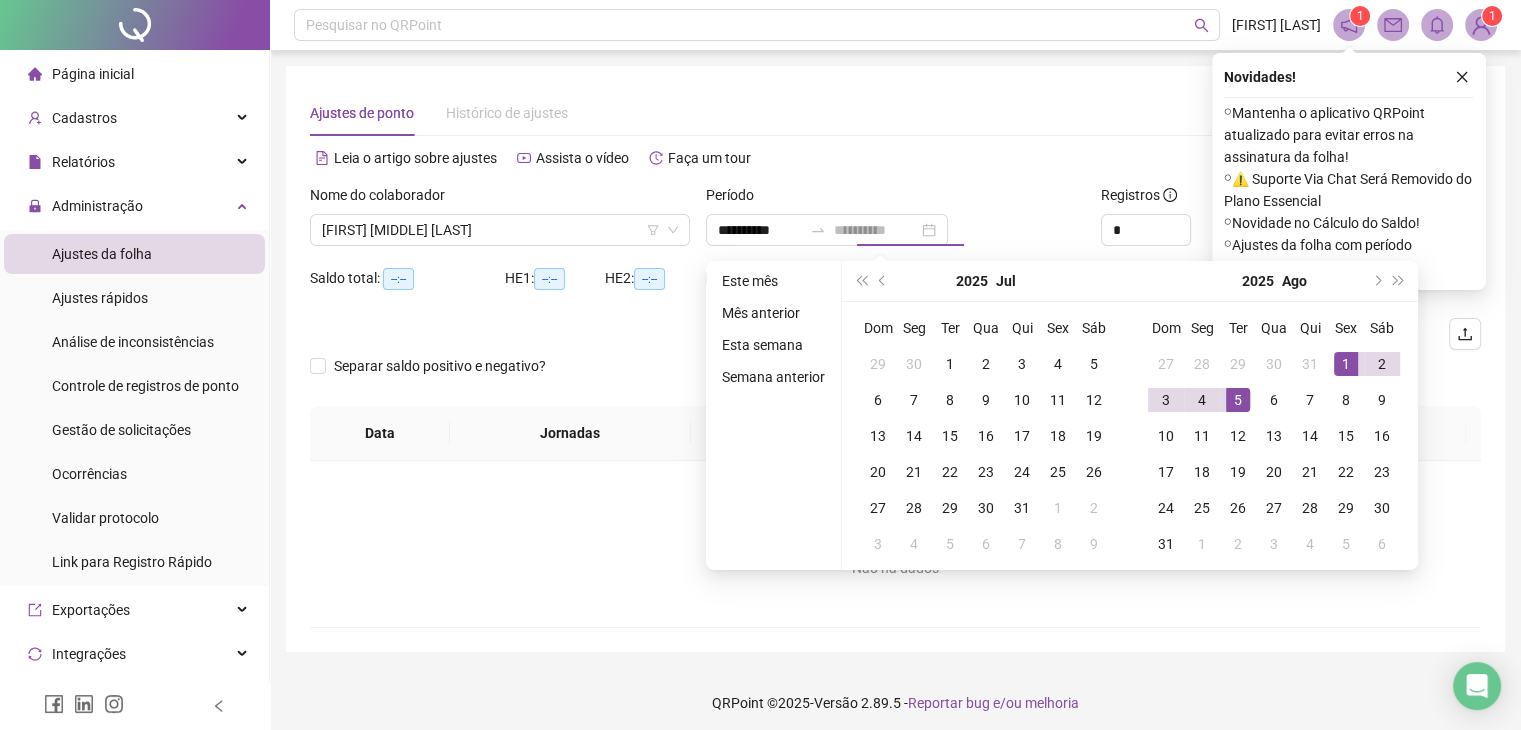 click on "5" at bounding box center [1238, 400] 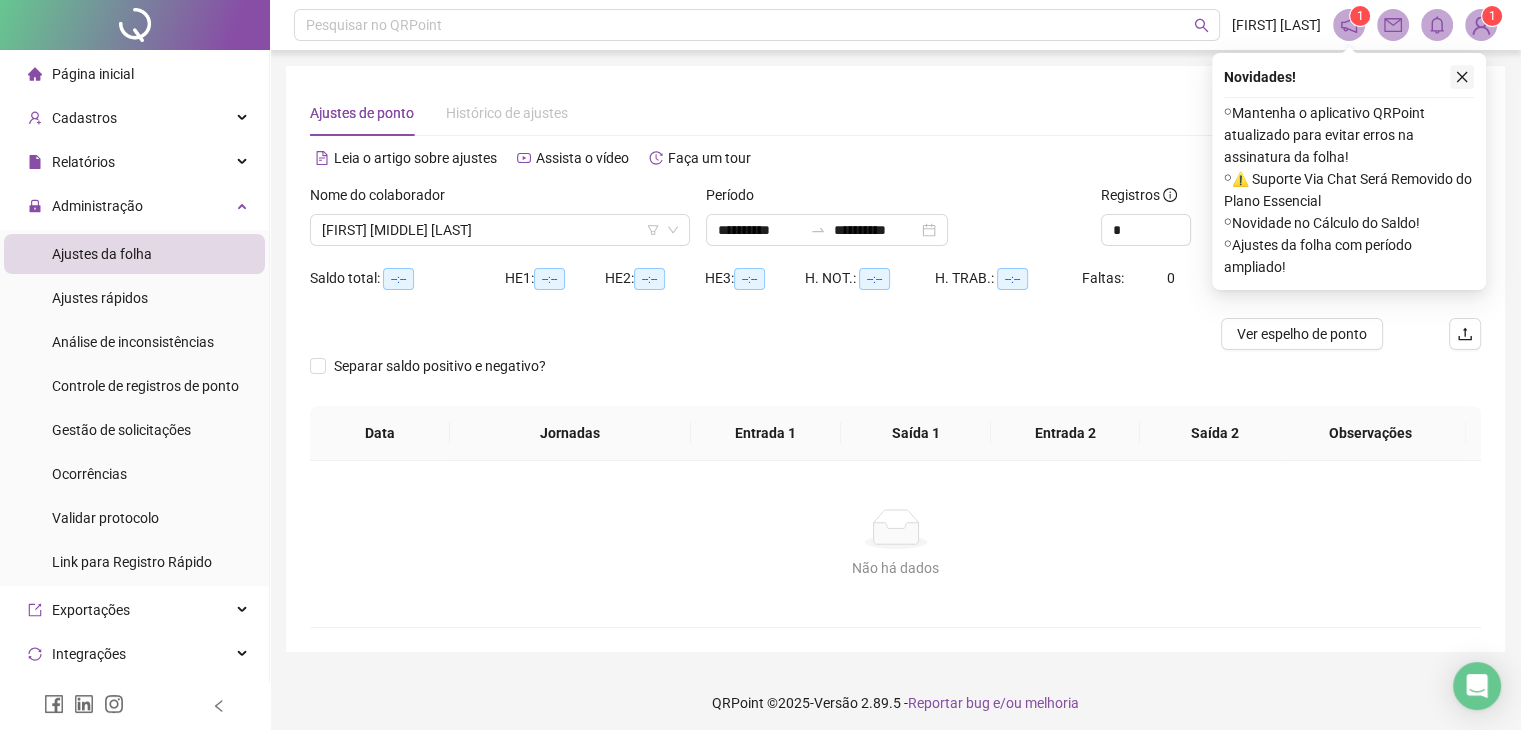 click on "Novidades ! ⚬  Mantenha o aplicativo QRPoint atualizado para evitar erros na assinatura da folha! ⚬  ⚠️ Suporte Via Chat Será Removido do Plano Essencial ⚬  Novidade no Cálculo do Saldo! ⚬  Ajustes da folha com período ampliado!" at bounding box center (1349, 171) 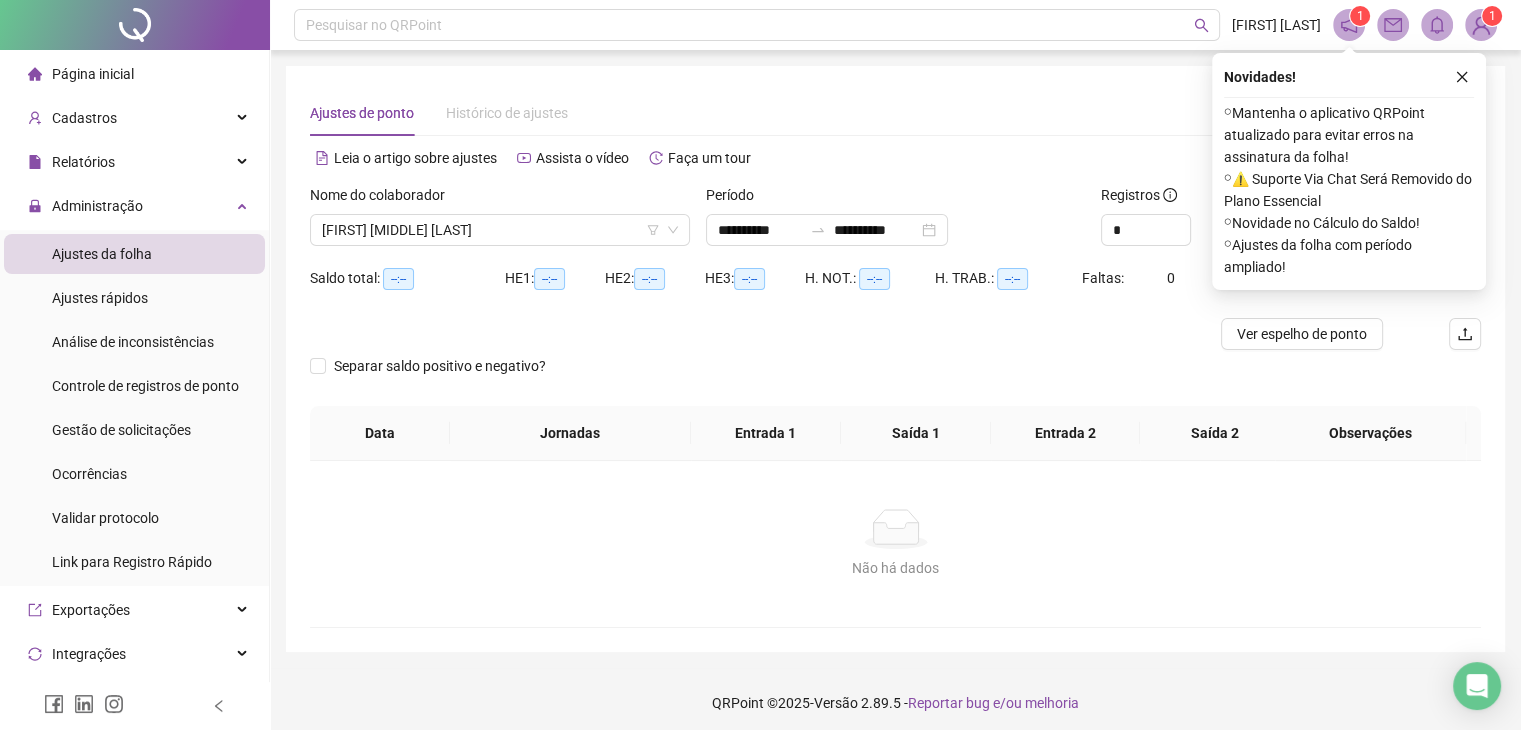 click 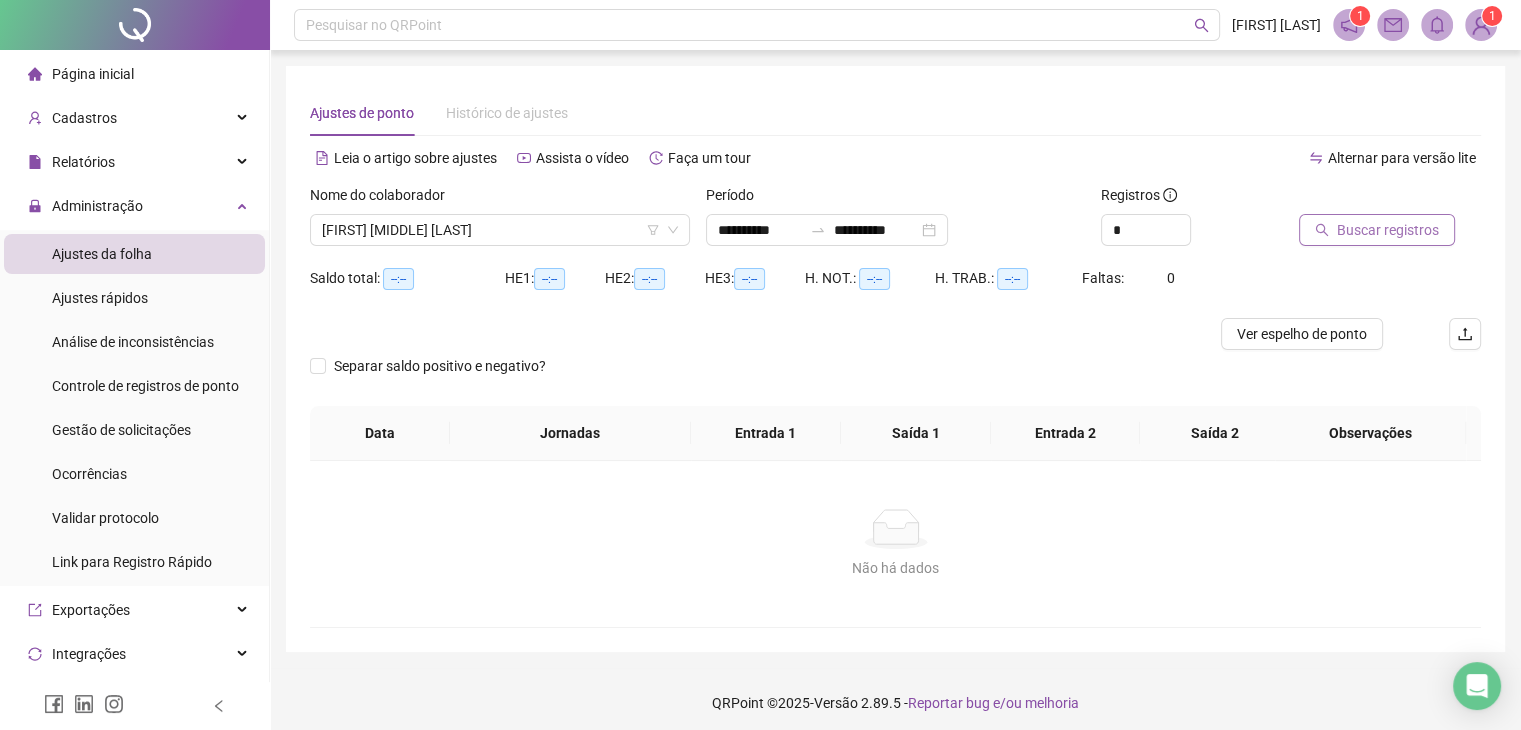 click on "Buscar registros" at bounding box center [1377, 230] 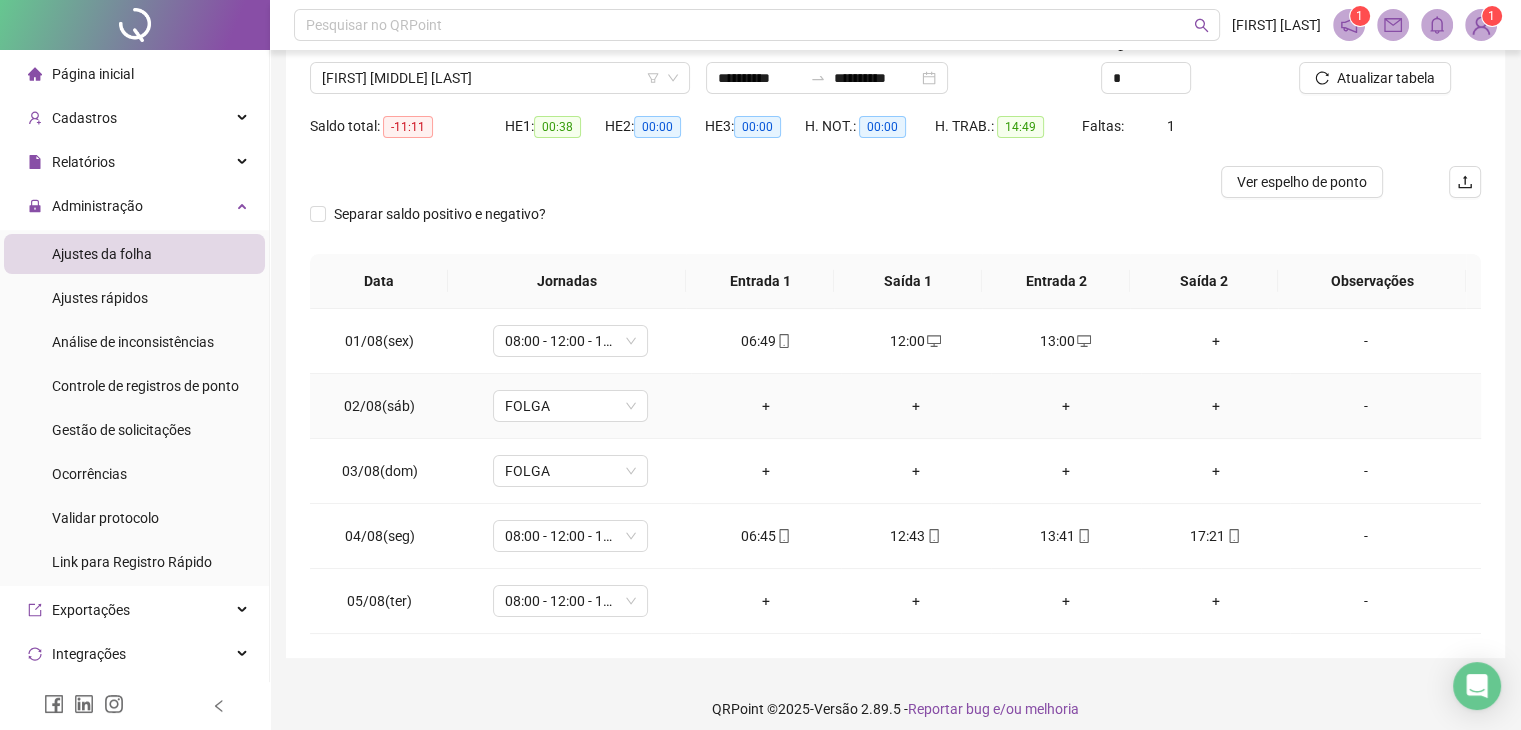 scroll, scrollTop: 0, scrollLeft: 0, axis: both 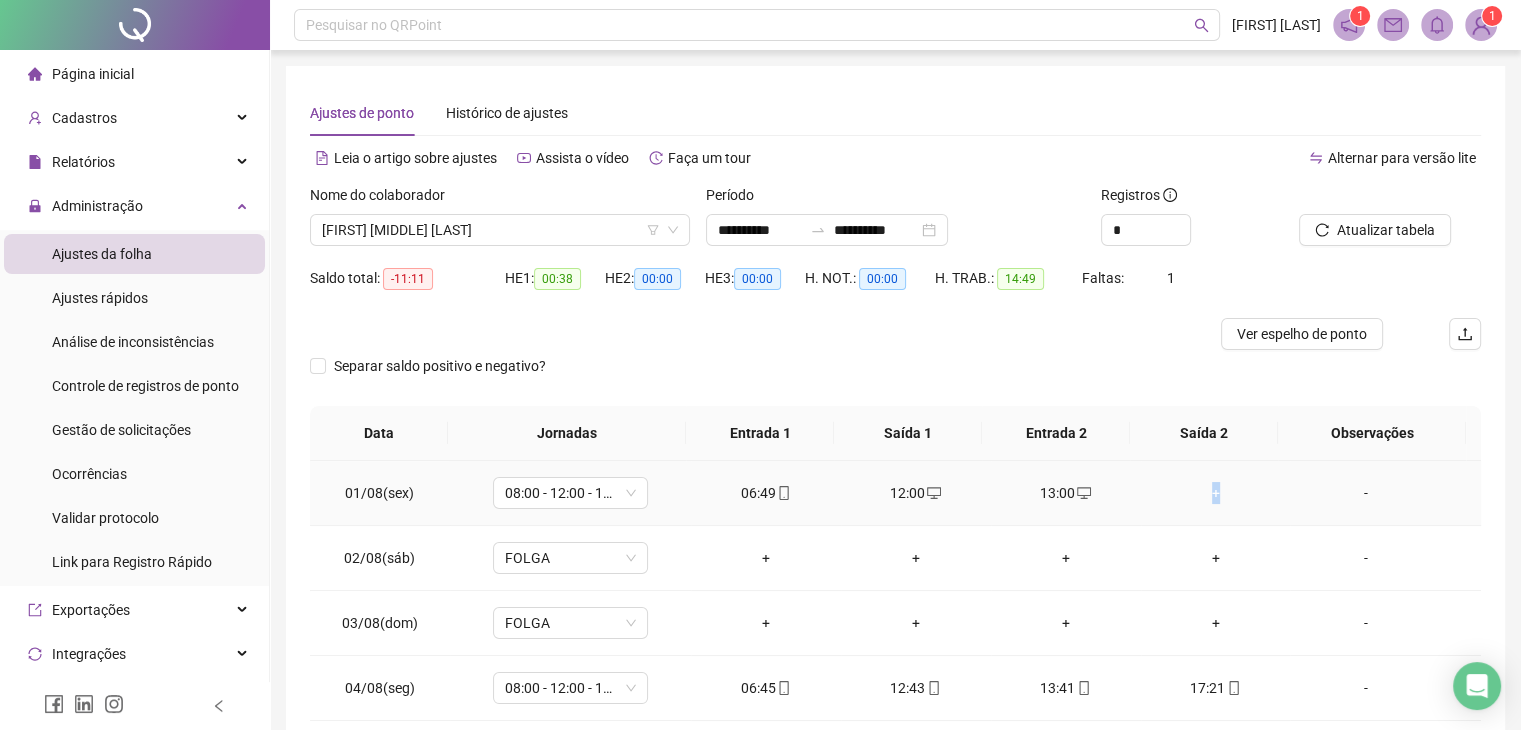 click on "+" at bounding box center (1216, 493) 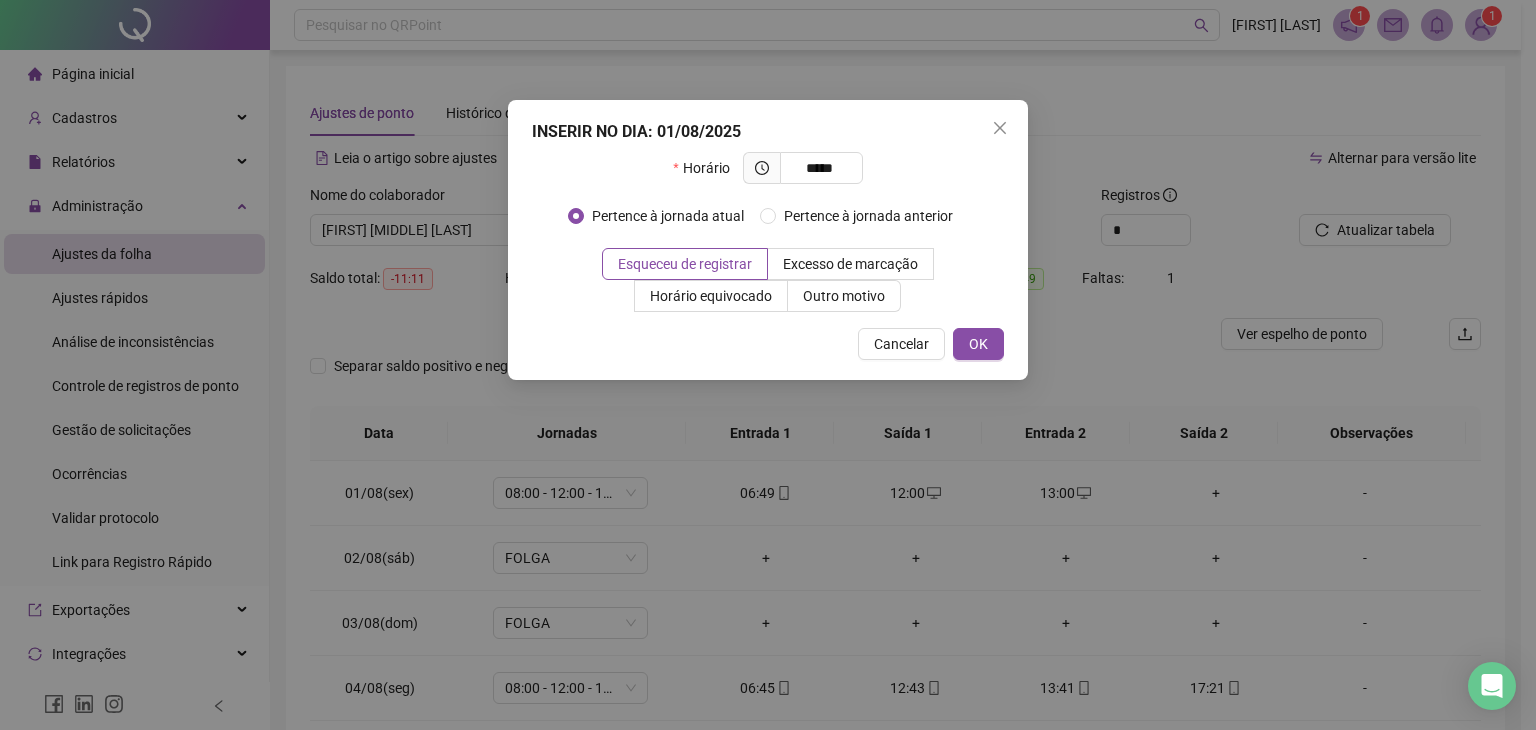 type on "*****" 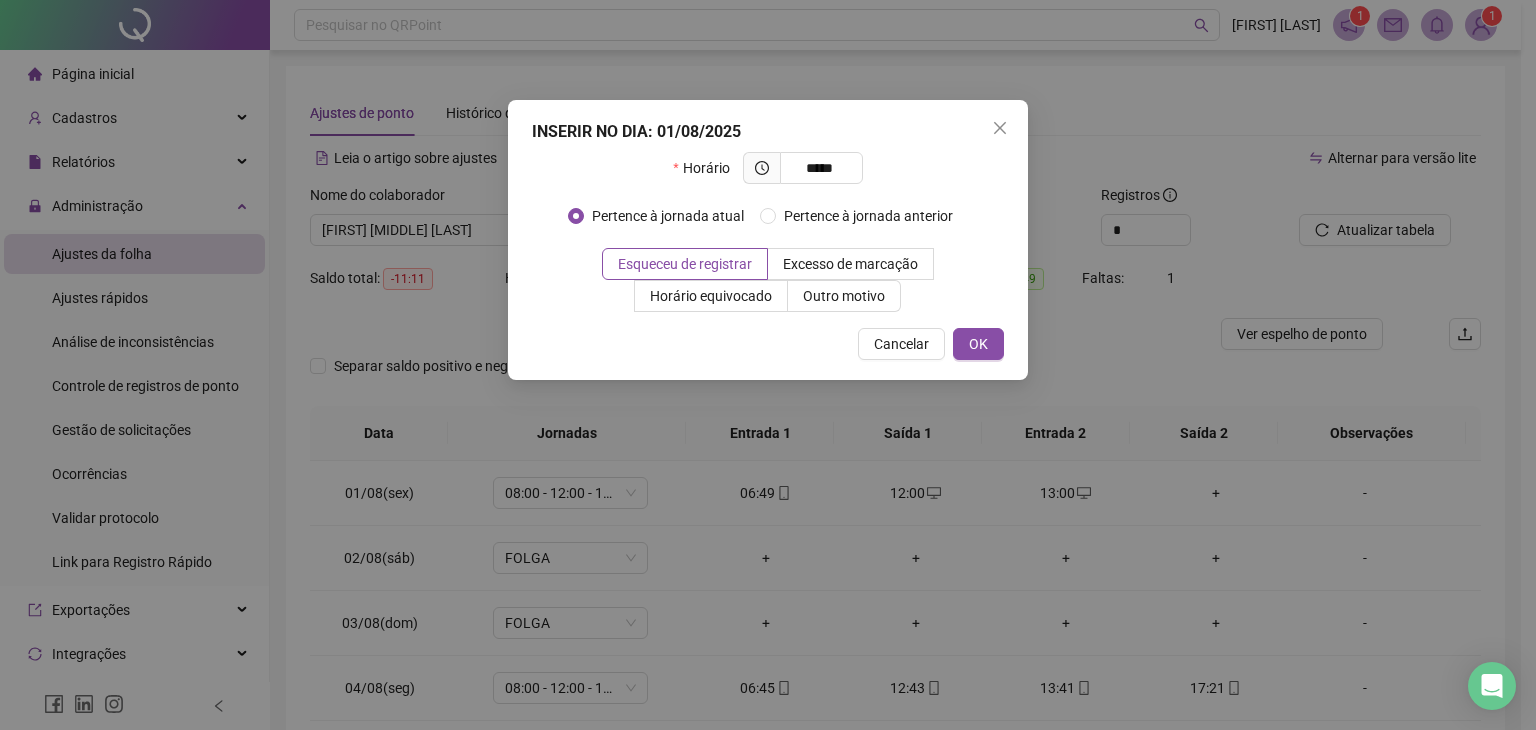 click on "INSERIR NO DIA :   01/08/2025 Horário ***** Pertence à jornada atual Pertence à jornada anterior Esqueceu de registrar Excesso de marcação Horário equivocado Outro motivo Motivo Cancelar OK" at bounding box center [768, 240] 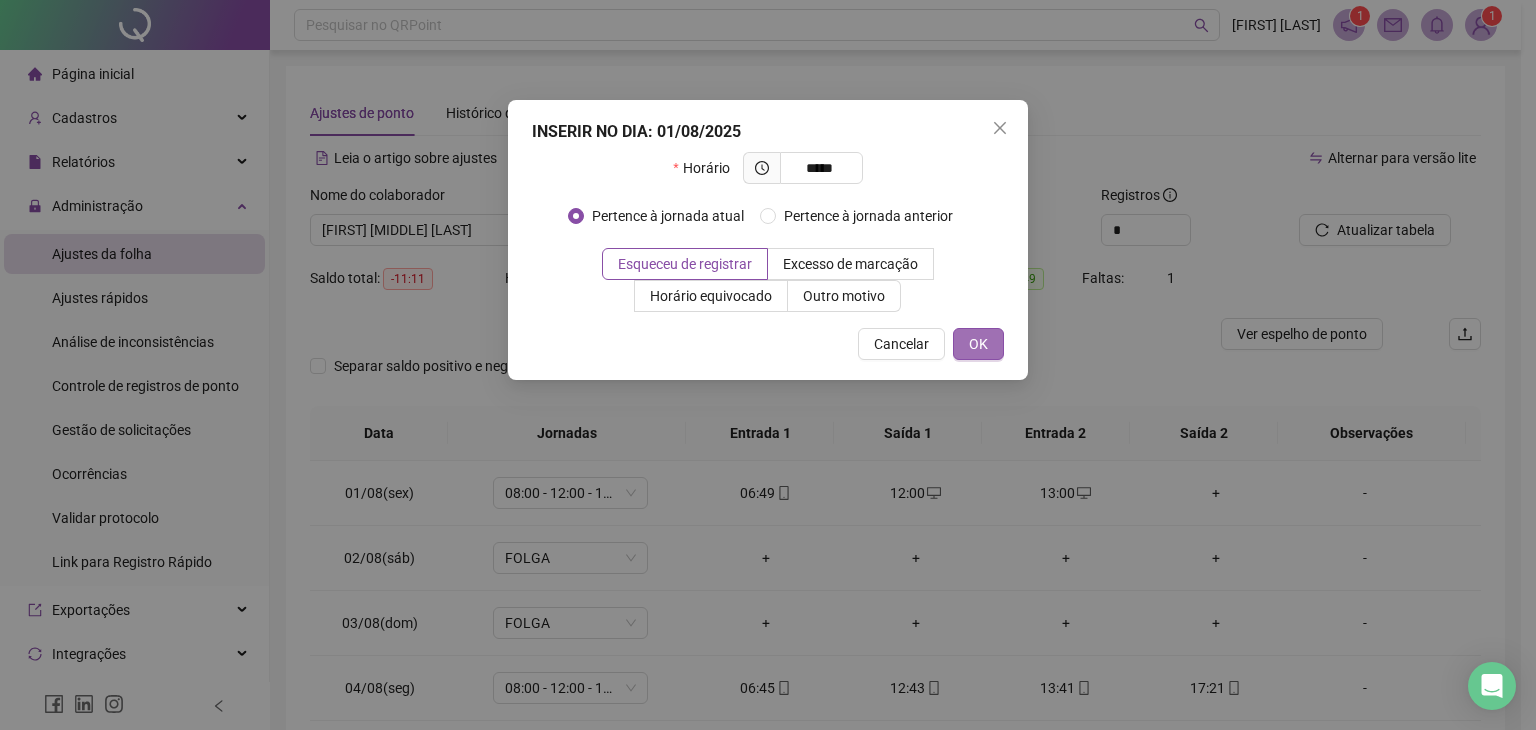 click on "OK" at bounding box center (978, 344) 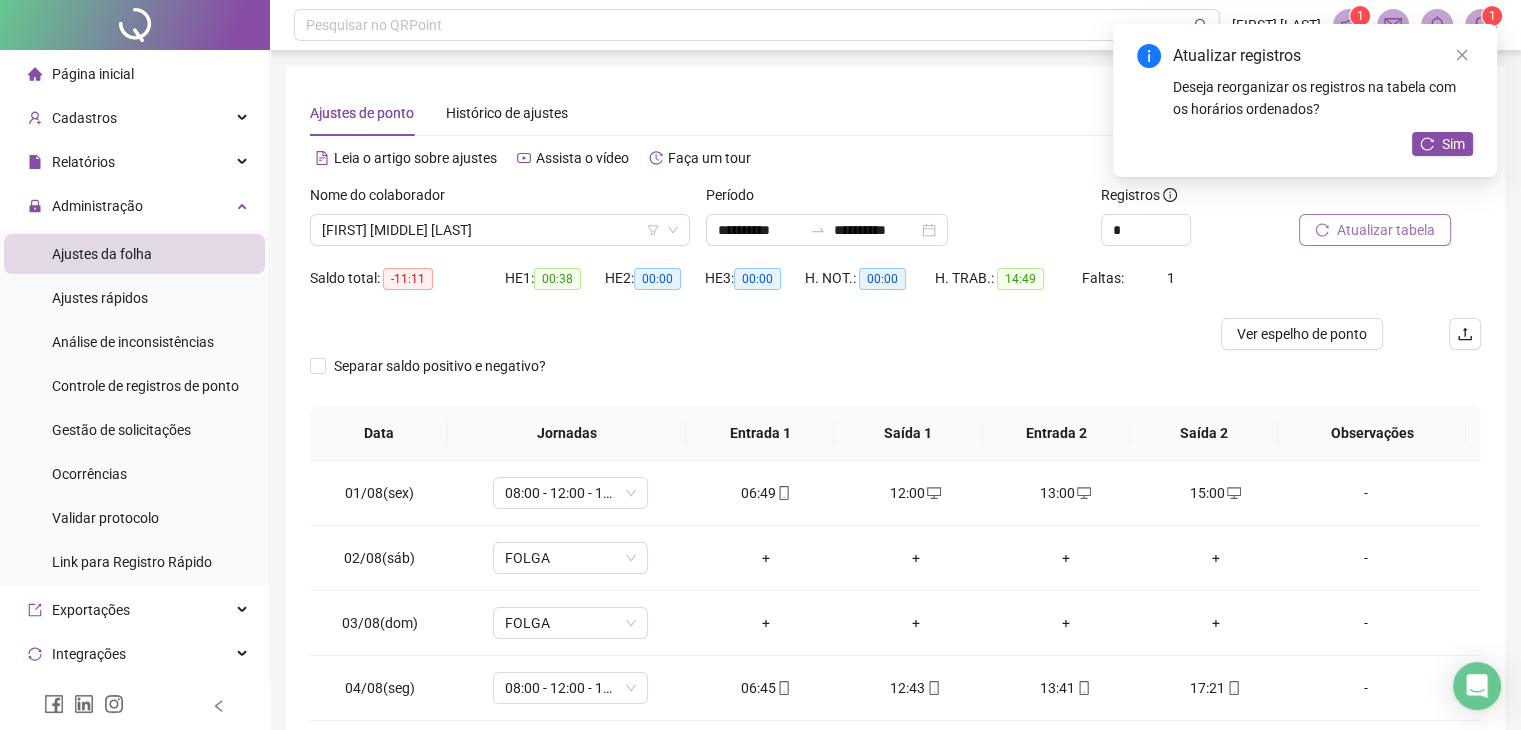 click on "Atualizar tabela" at bounding box center [1386, 230] 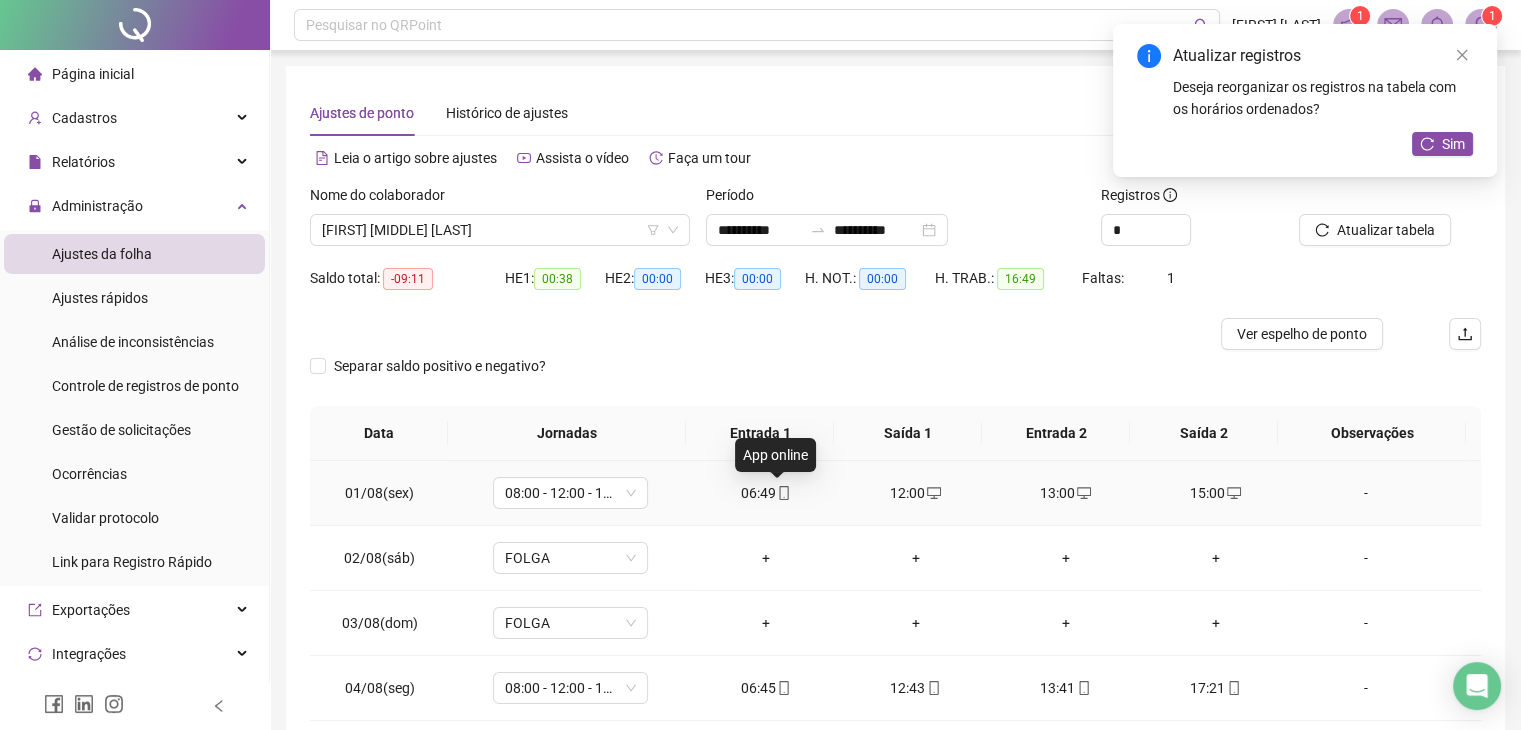 click 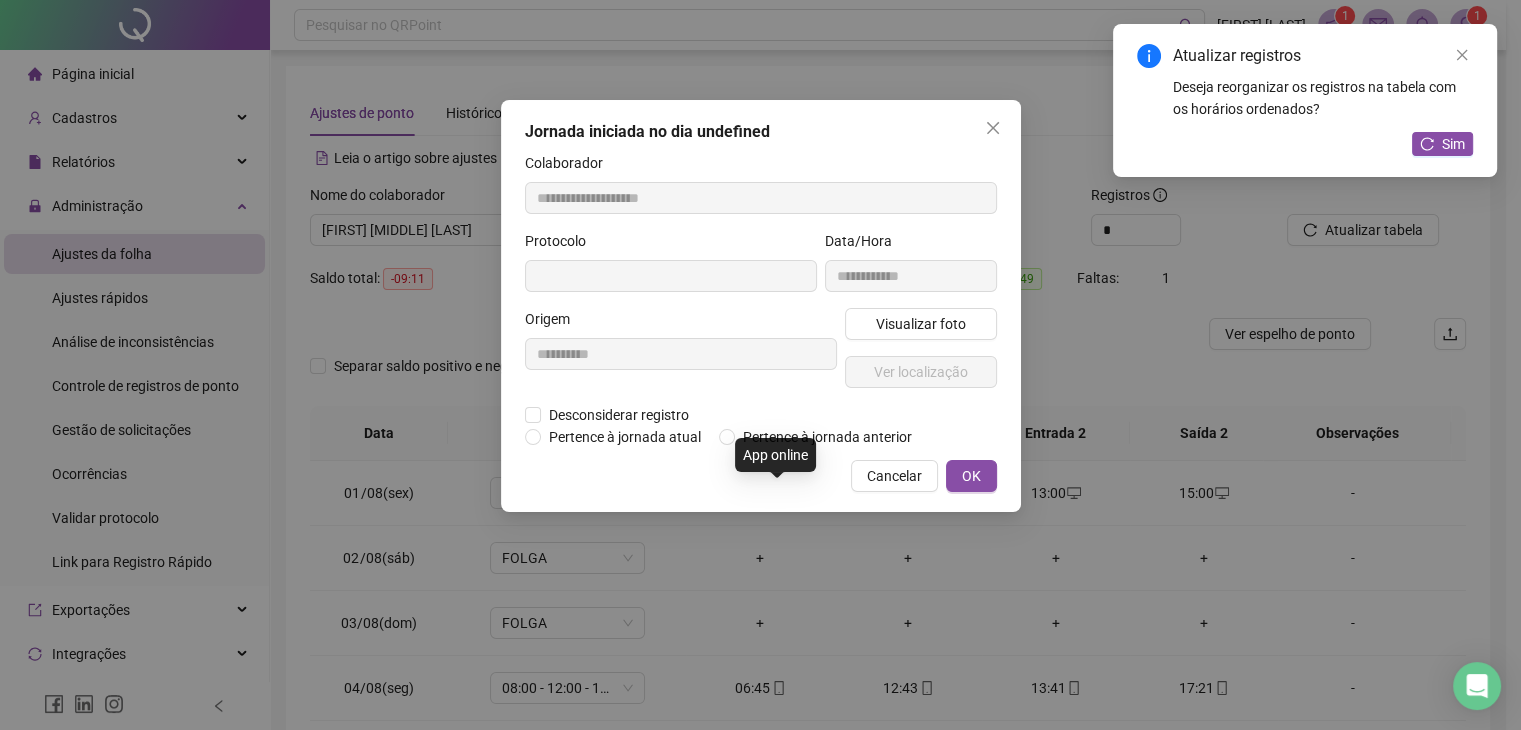 type on "**********" 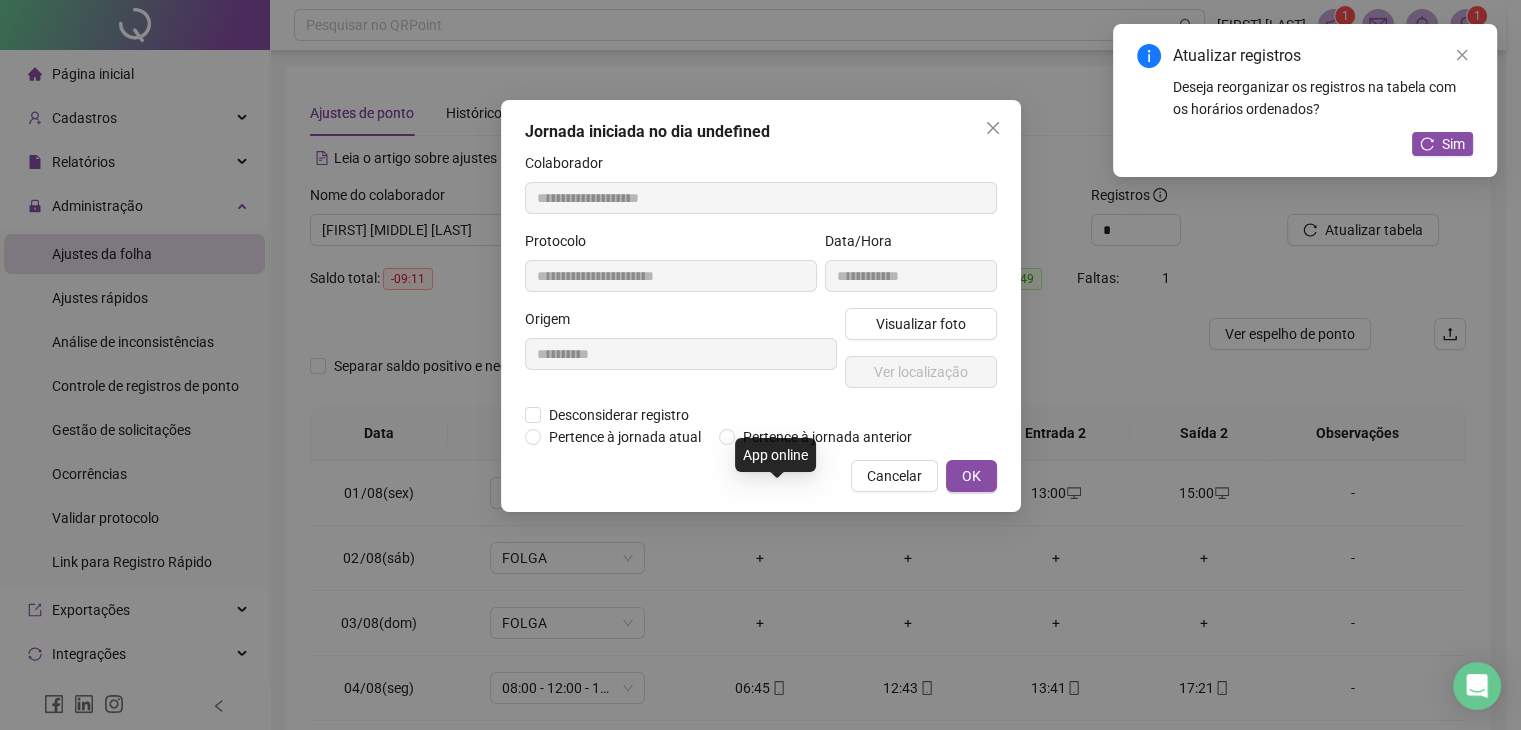 type on "**********" 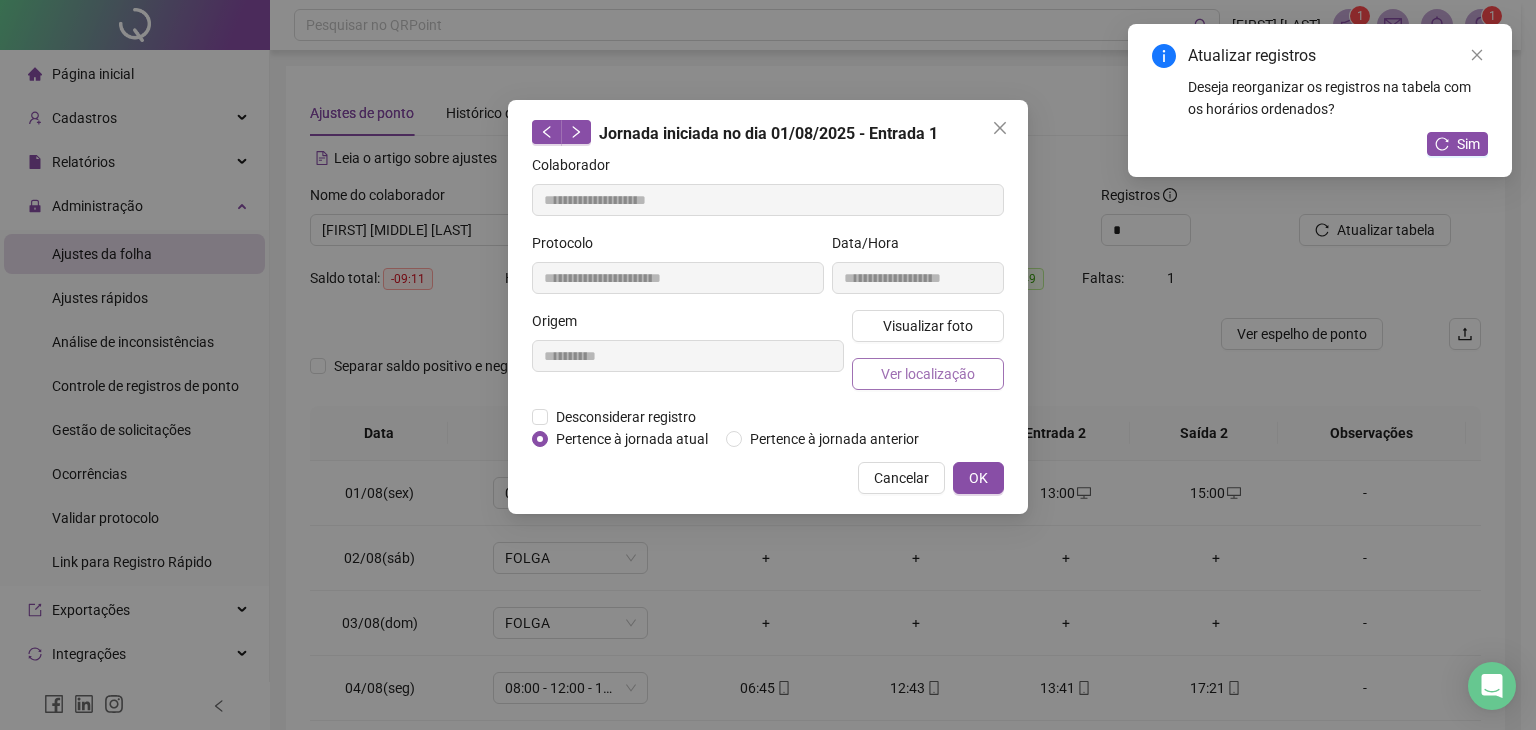 click on "Ver localização" at bounding box center [928, 374] 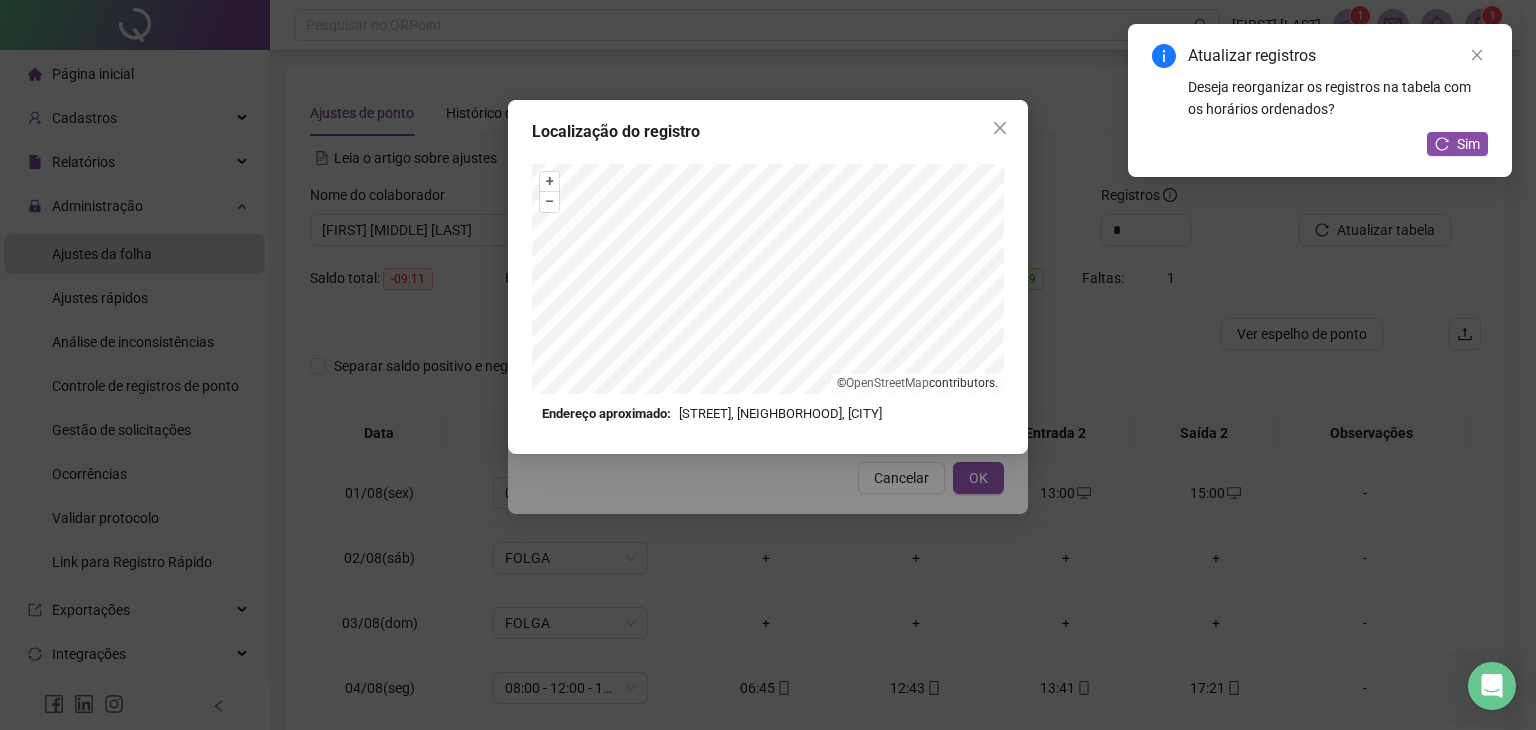 click on "Localização do registro + – ⇧ › ©  OpenStreetMap  contributors. Endereço aproximado:   [STREET], [NEIGHBORHOOD], [CITY] *OBS Os registros de ponto executados através da web utilizam uma tecnologia menos precisa para obter a geolocalização do colaborador, o que poderá resultar em localizações distintas." at bounding box center (768, 277) 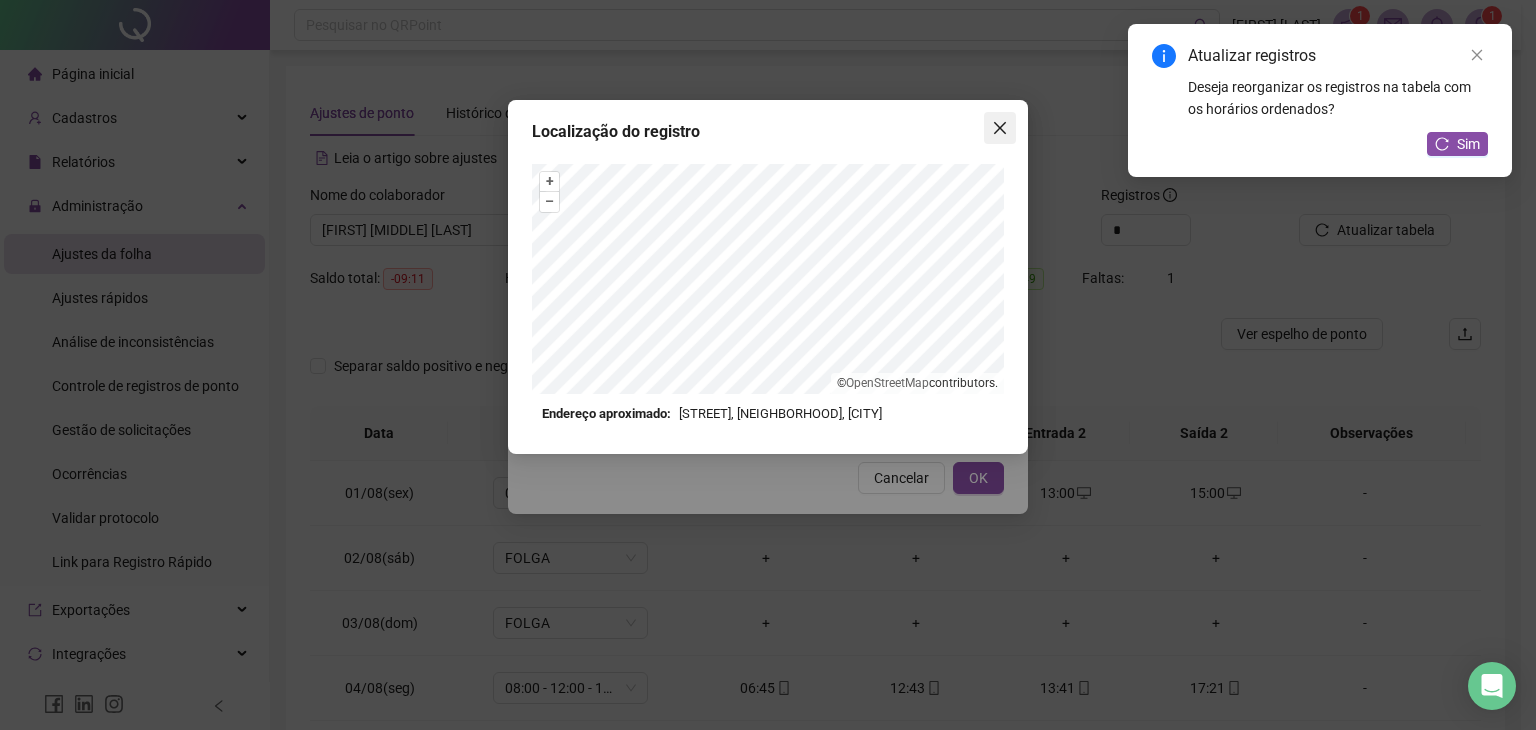 click 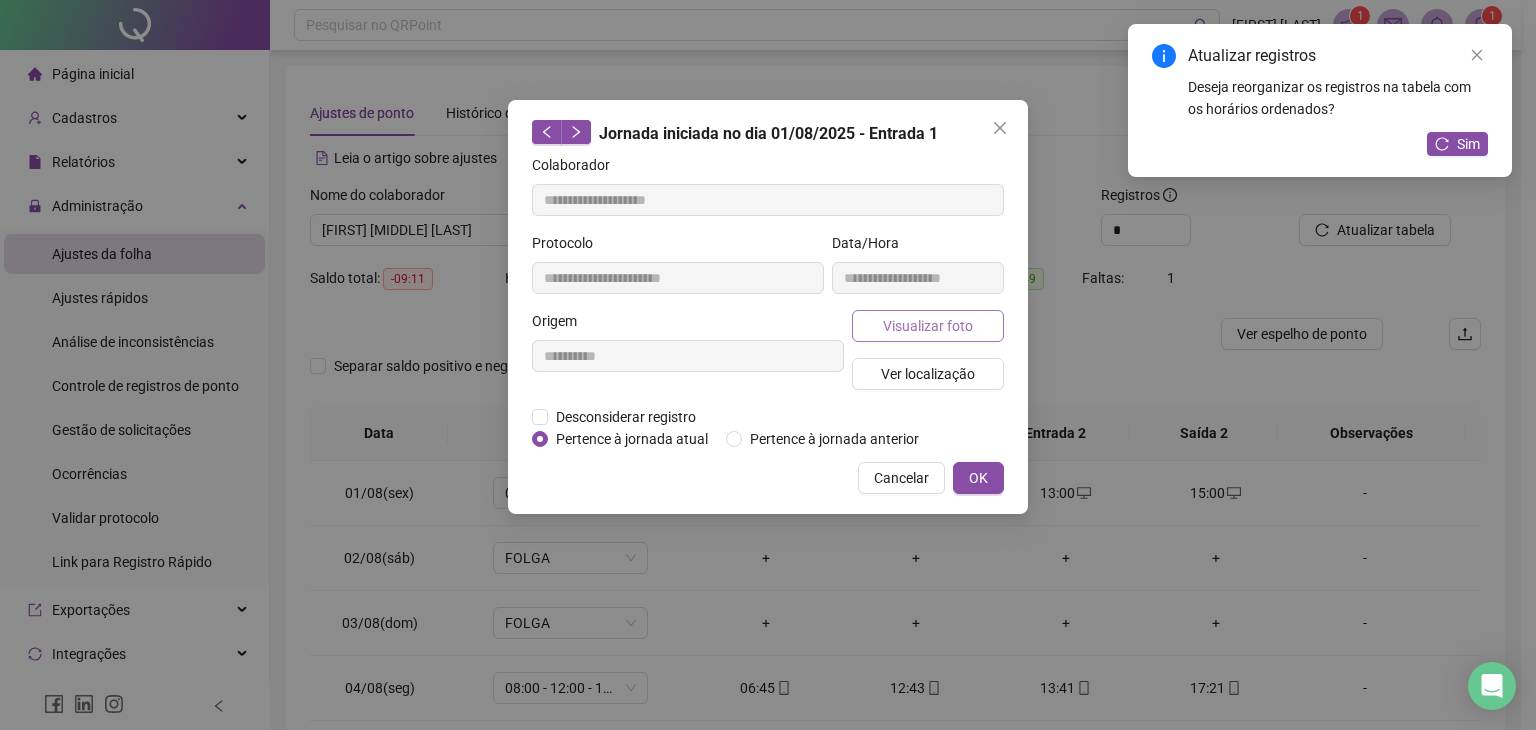 click on "**********" at bounding box center [768, 302] 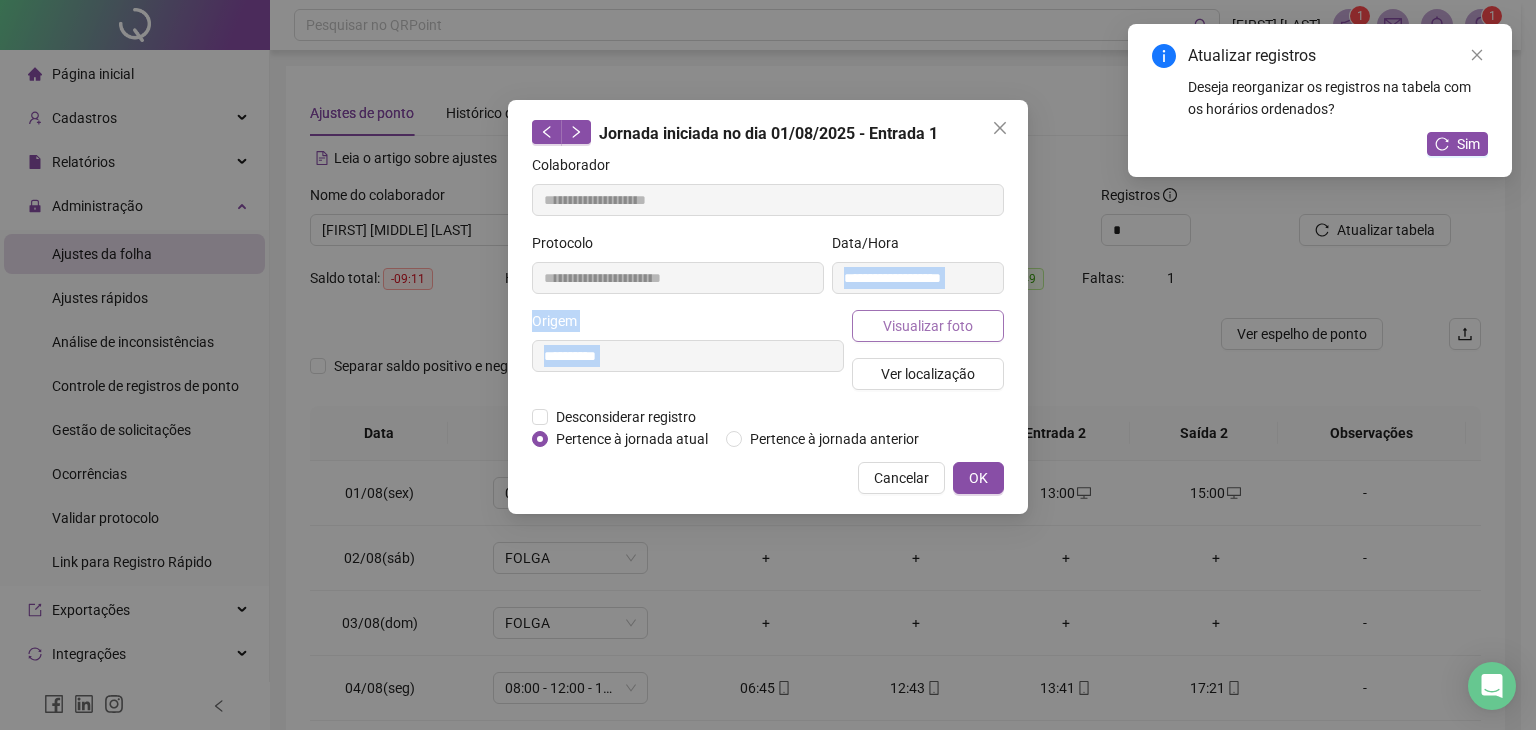 click on "Visualizar foto" at bounding box center (928, 326) 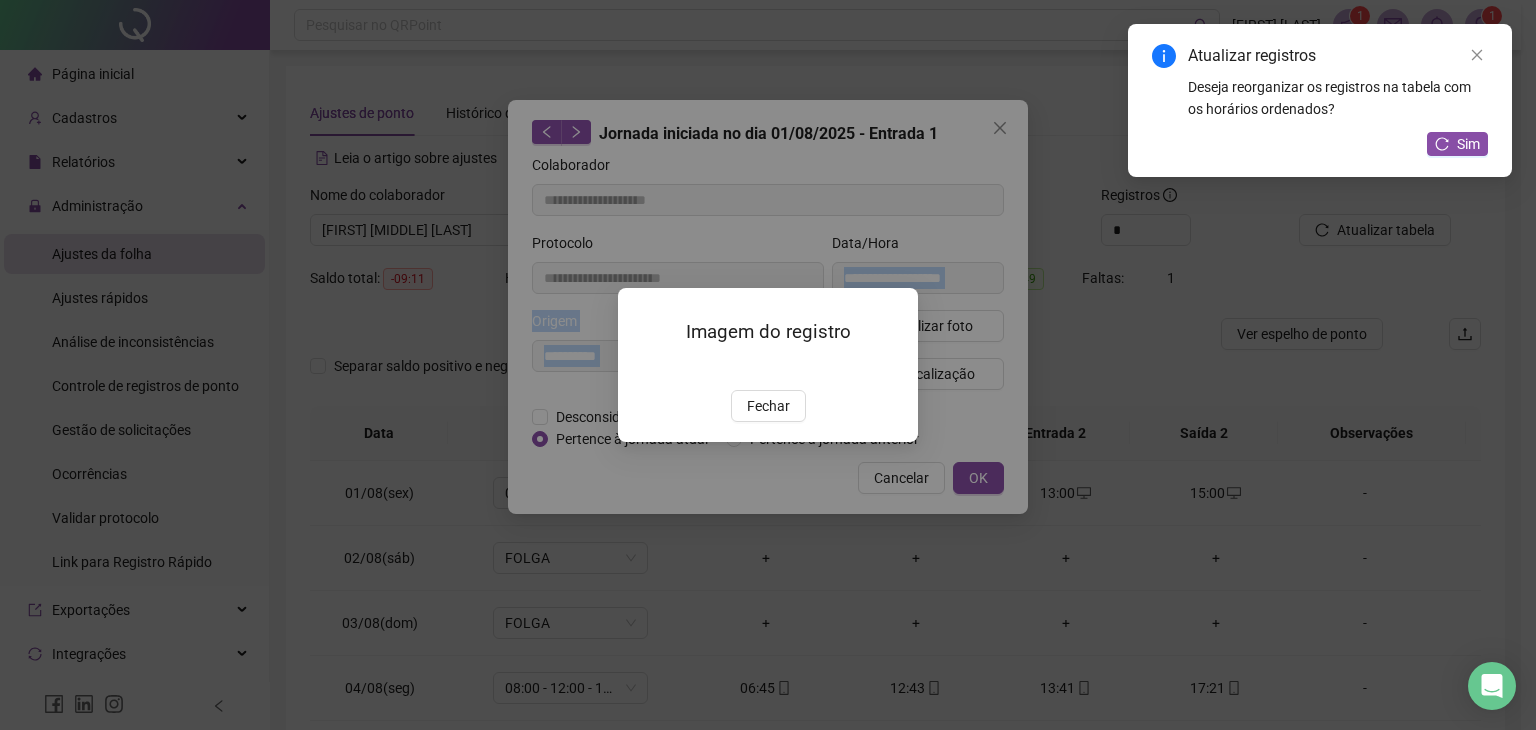 click on "Fechar" at bounding box center (768, 406) 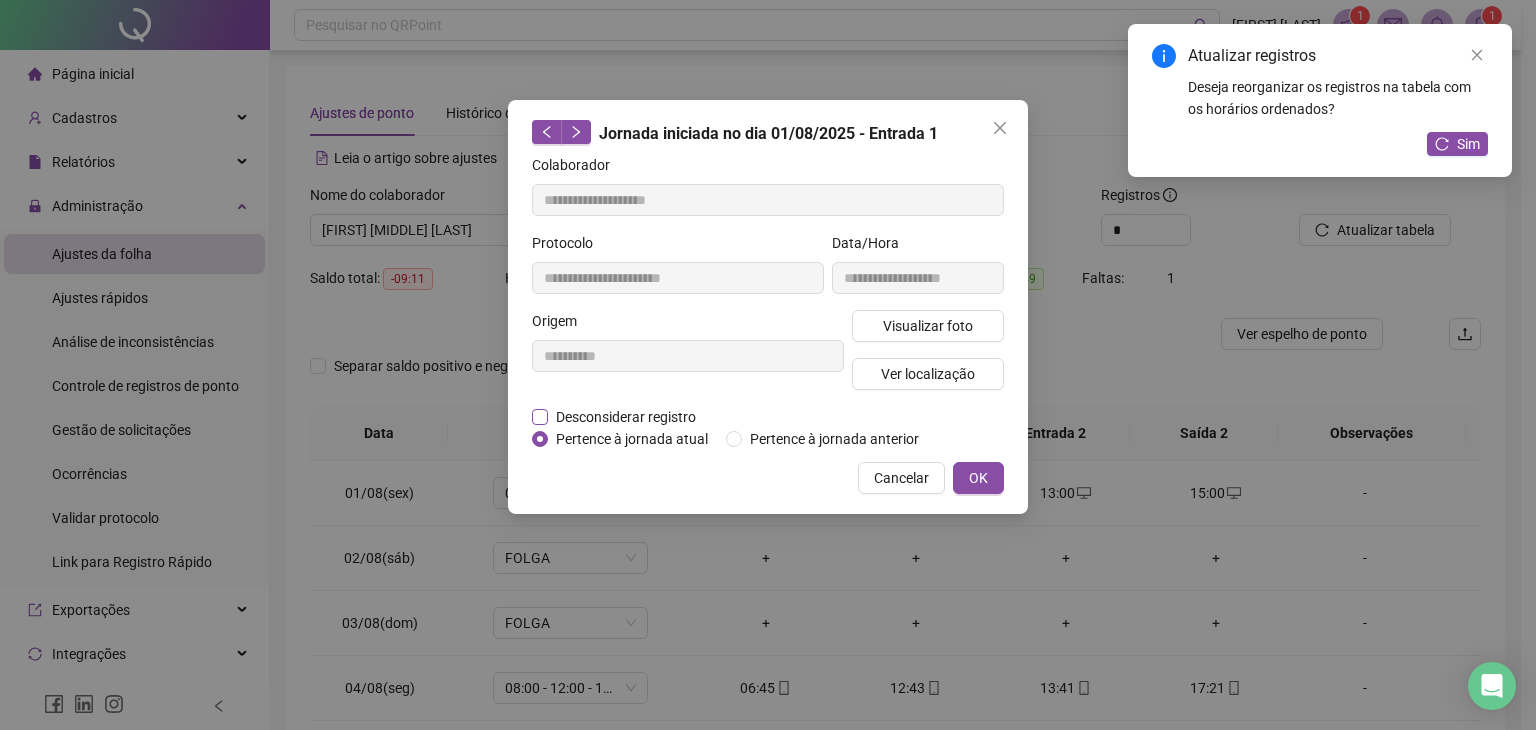 click on "Desconsiderar registro" at bounding box center (626, 417) 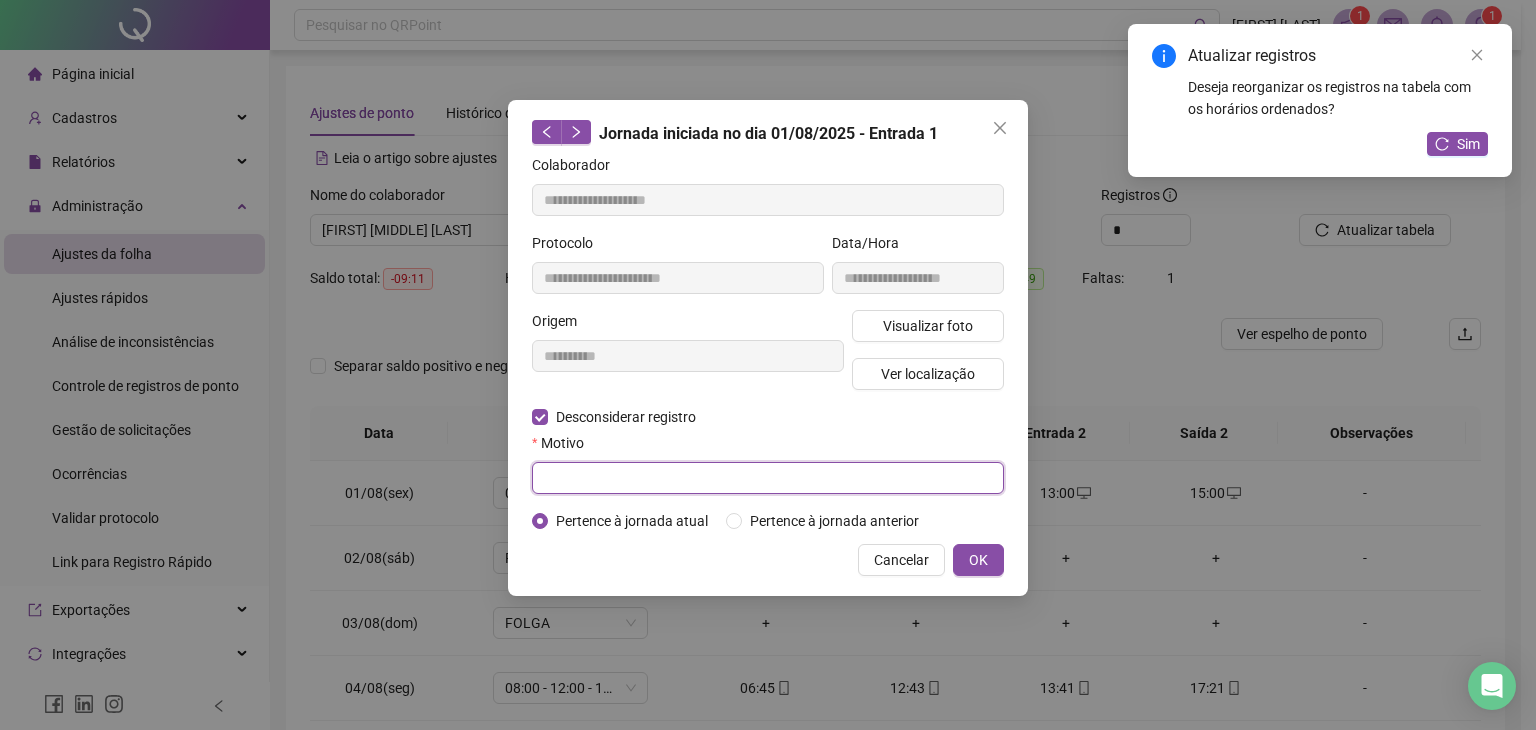 drag, startPoint x: 593, startPoint y: 467, endPoint x: 697, endPoint y: 548, distance: 131.82185 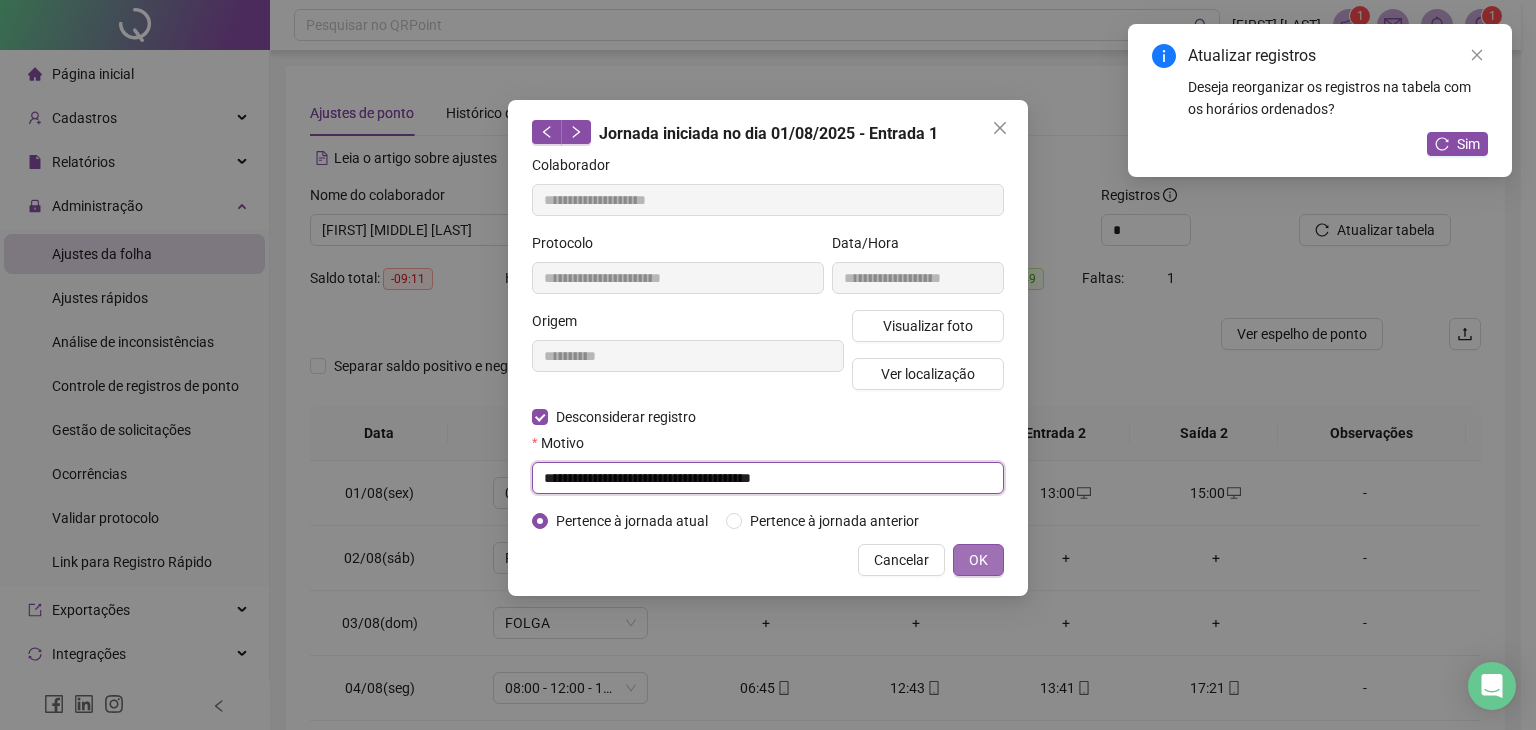 type on "**********" 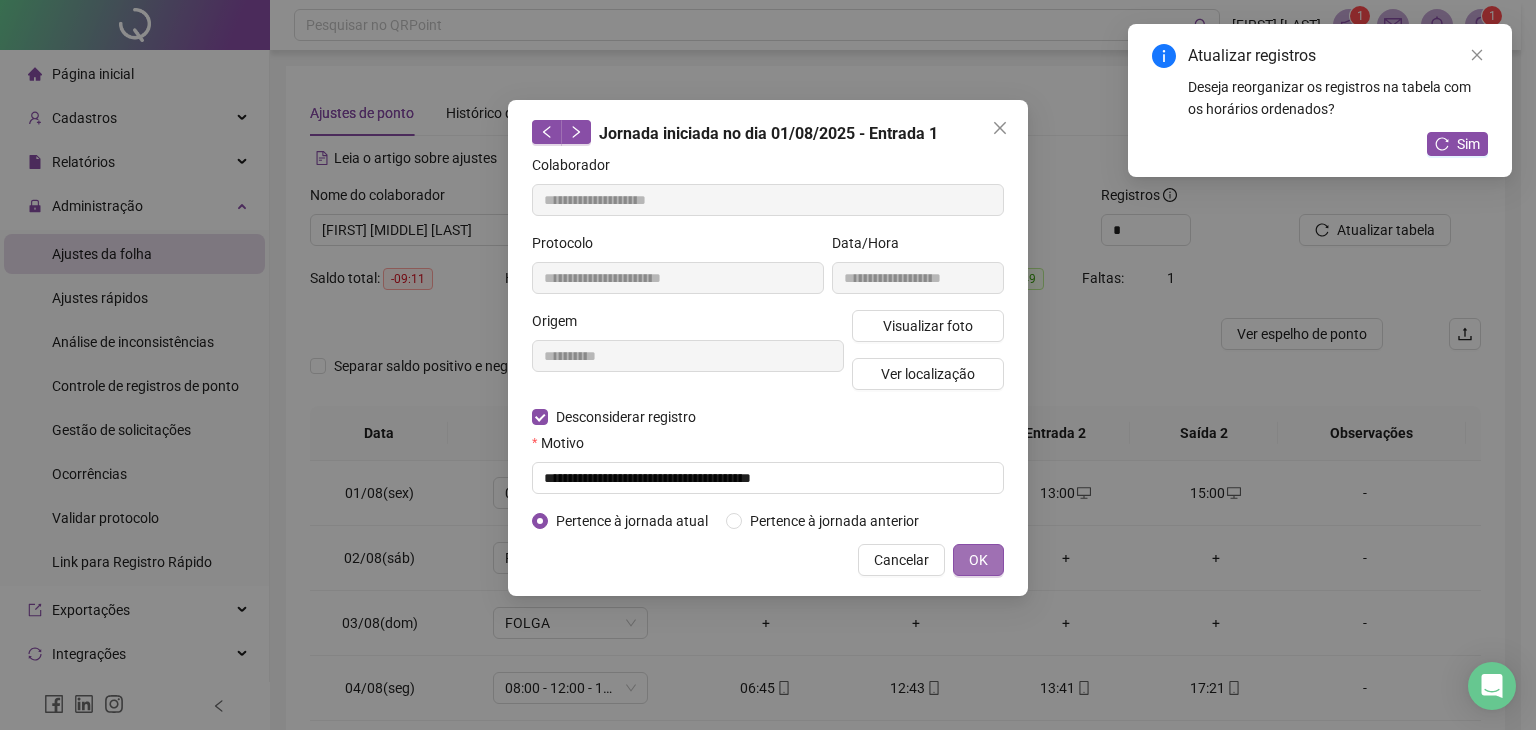 click on "OK" at bounding box center [978, 560] 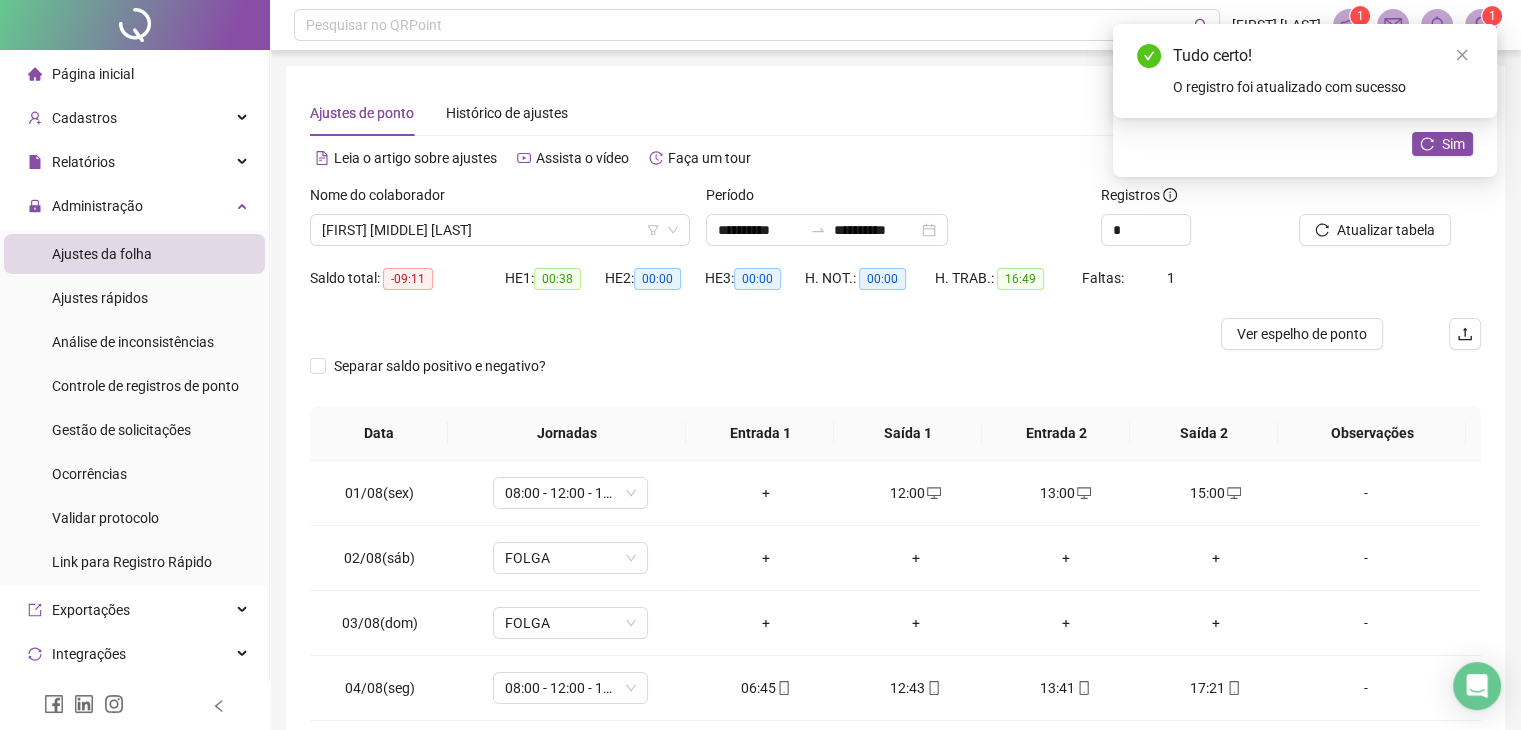 click on "+" at bounding box center [766, 493] 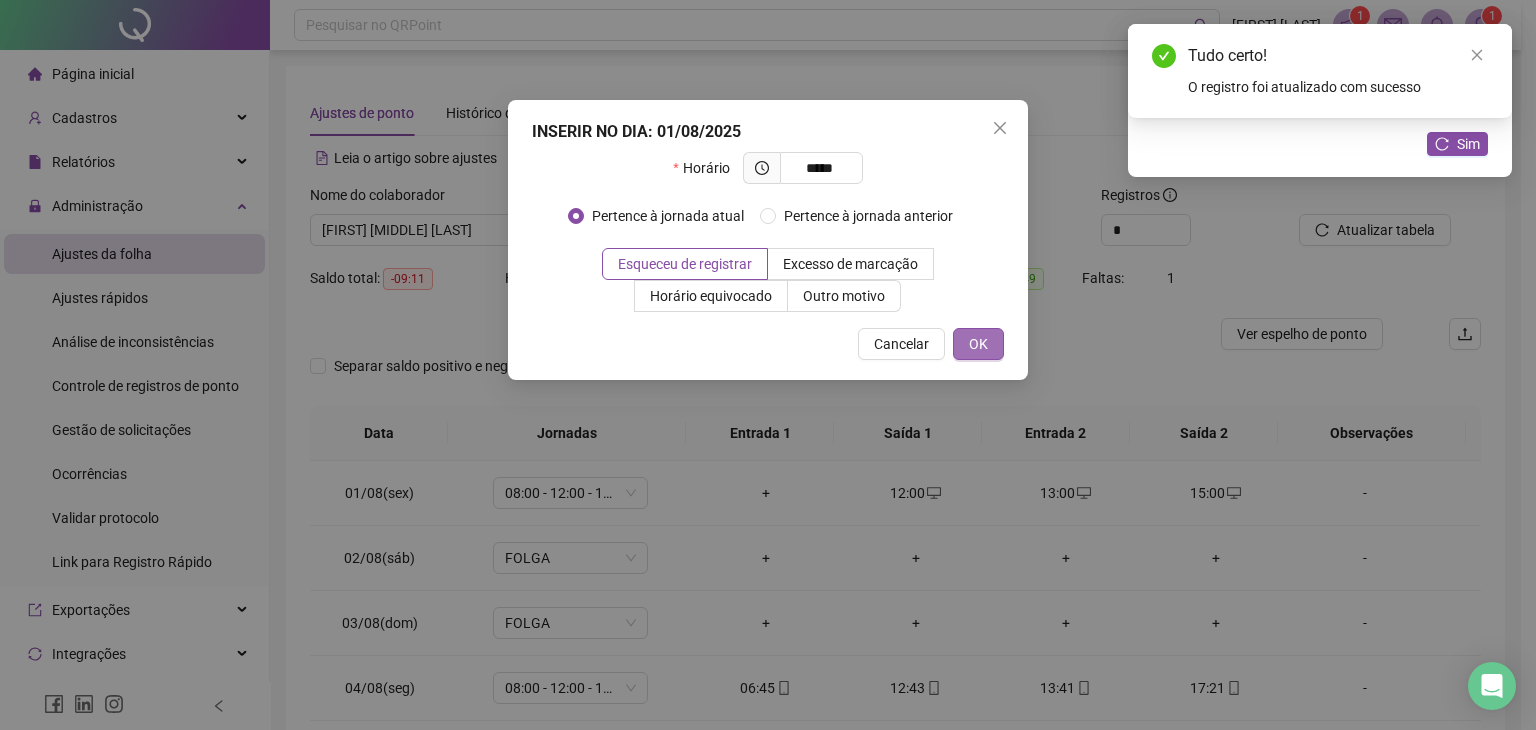 type on "*****" 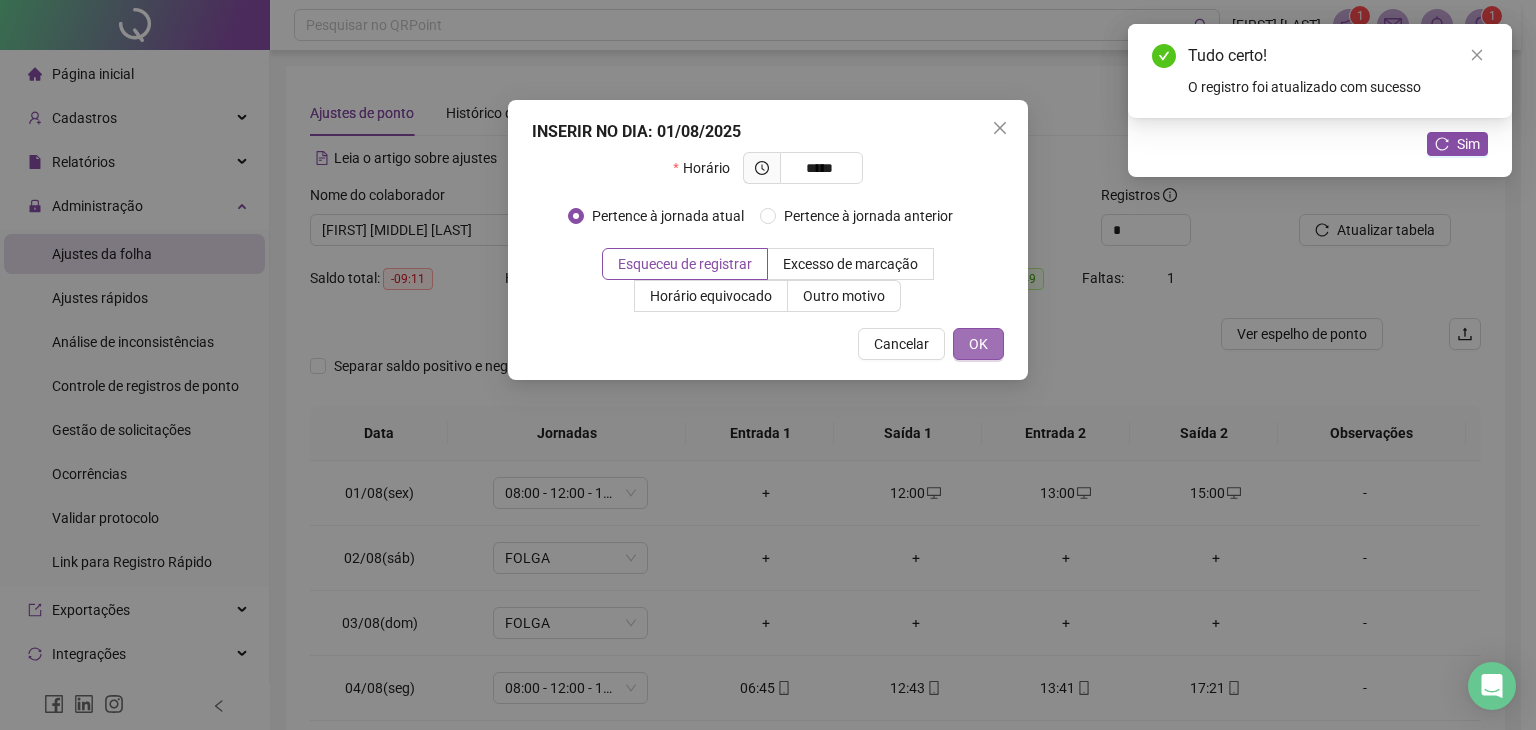 click on "OK" at bounding box center (978, 344) 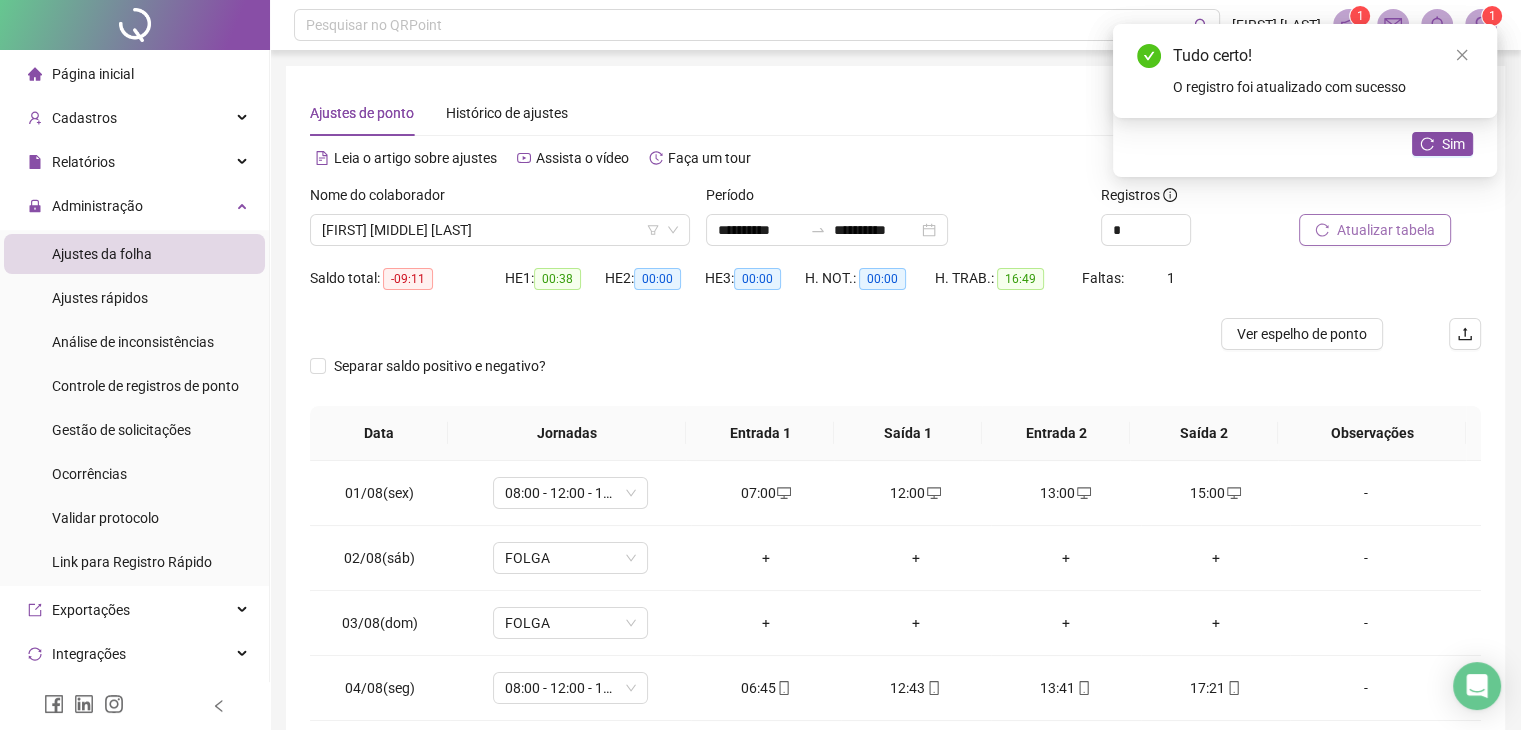 click on "Atualizar tabela" at bounding box center [1375, 230] 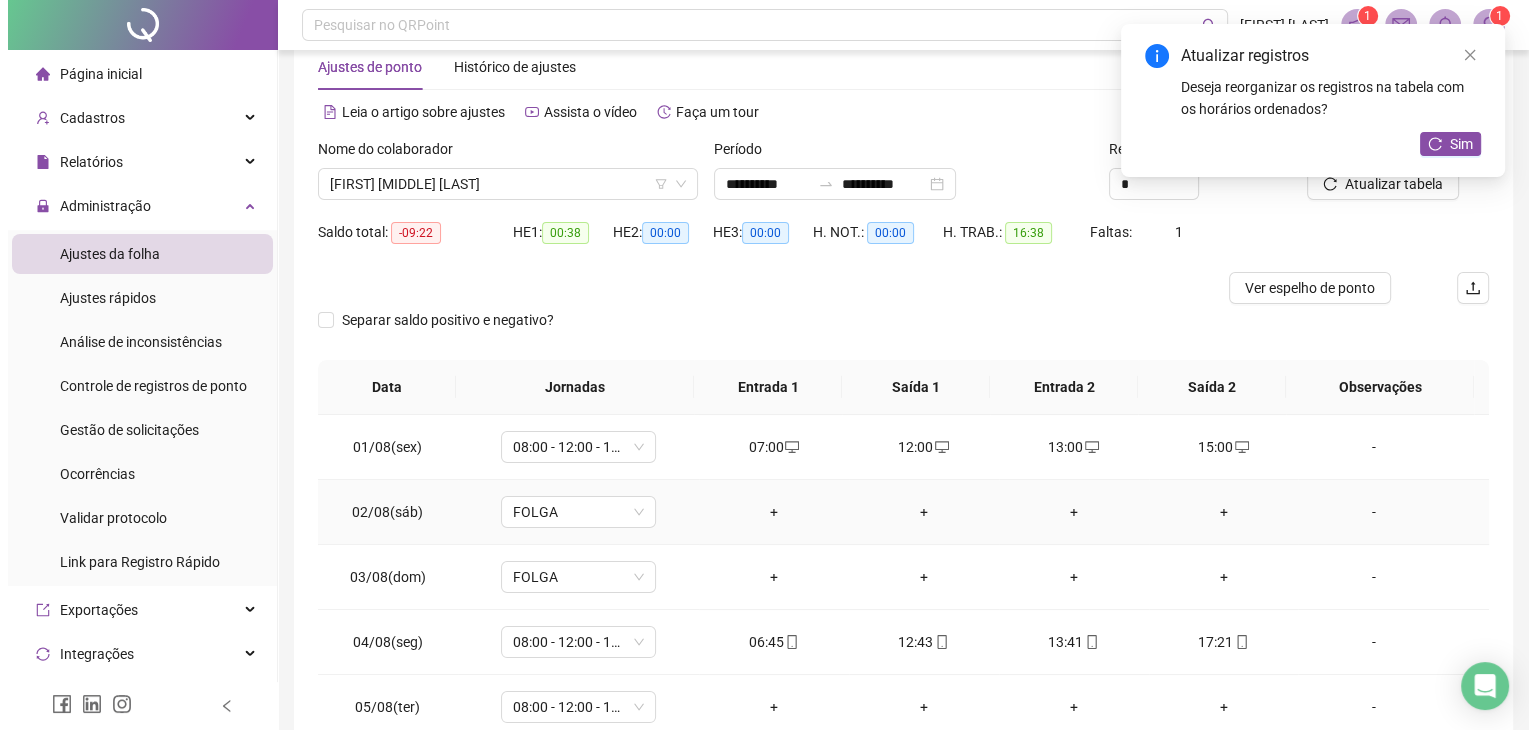 scroll, scrollTop: 165, scrollLeft: 0, axis: vertical 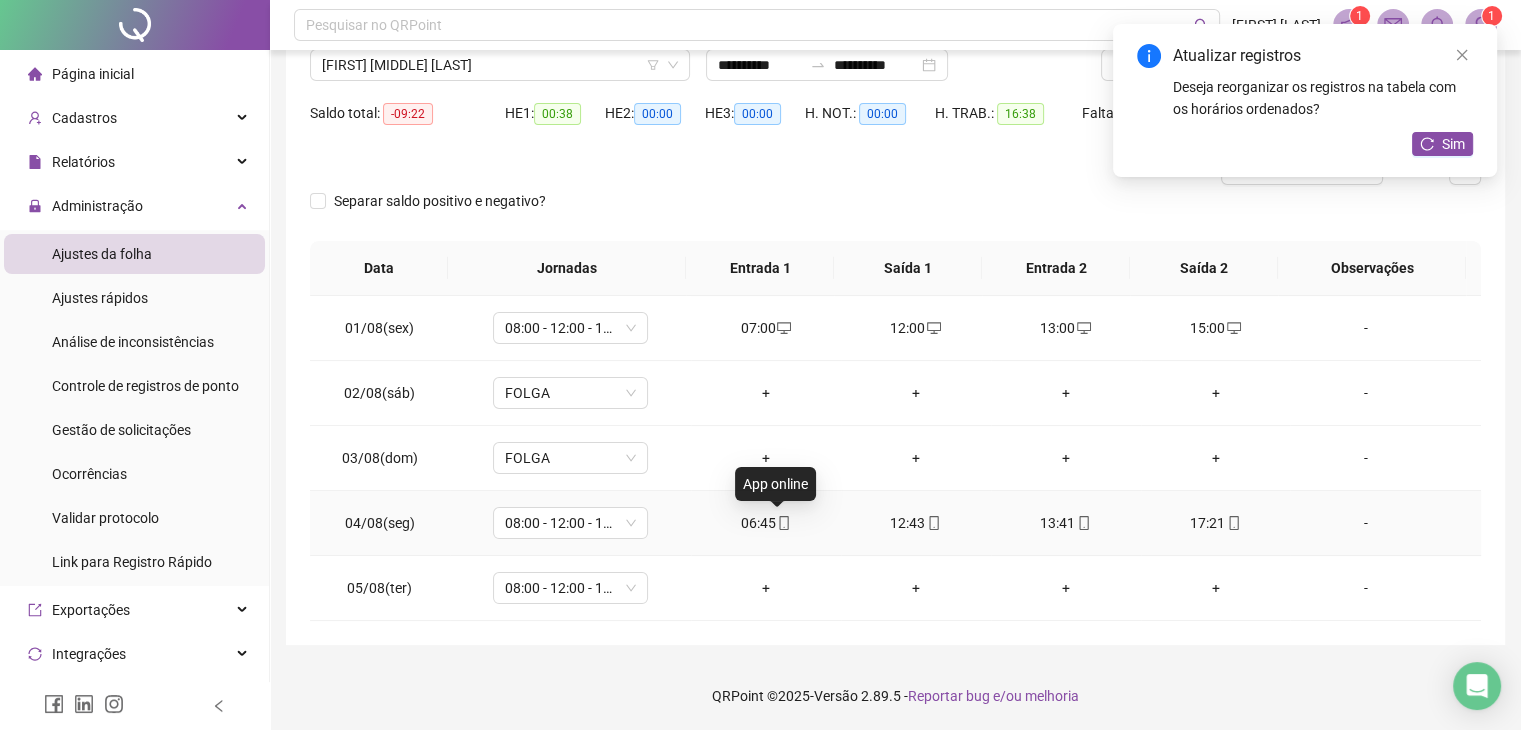 click 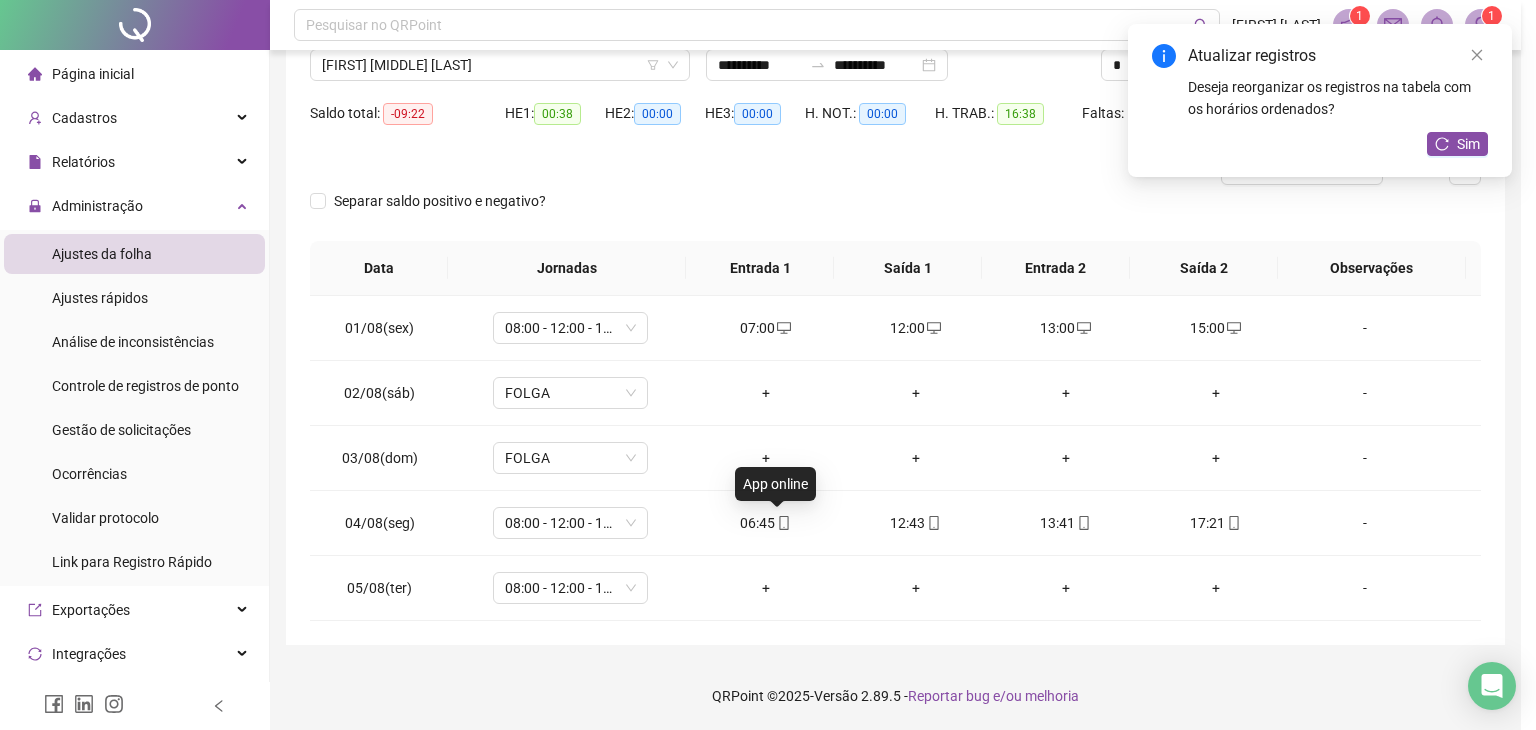 type on "**********" 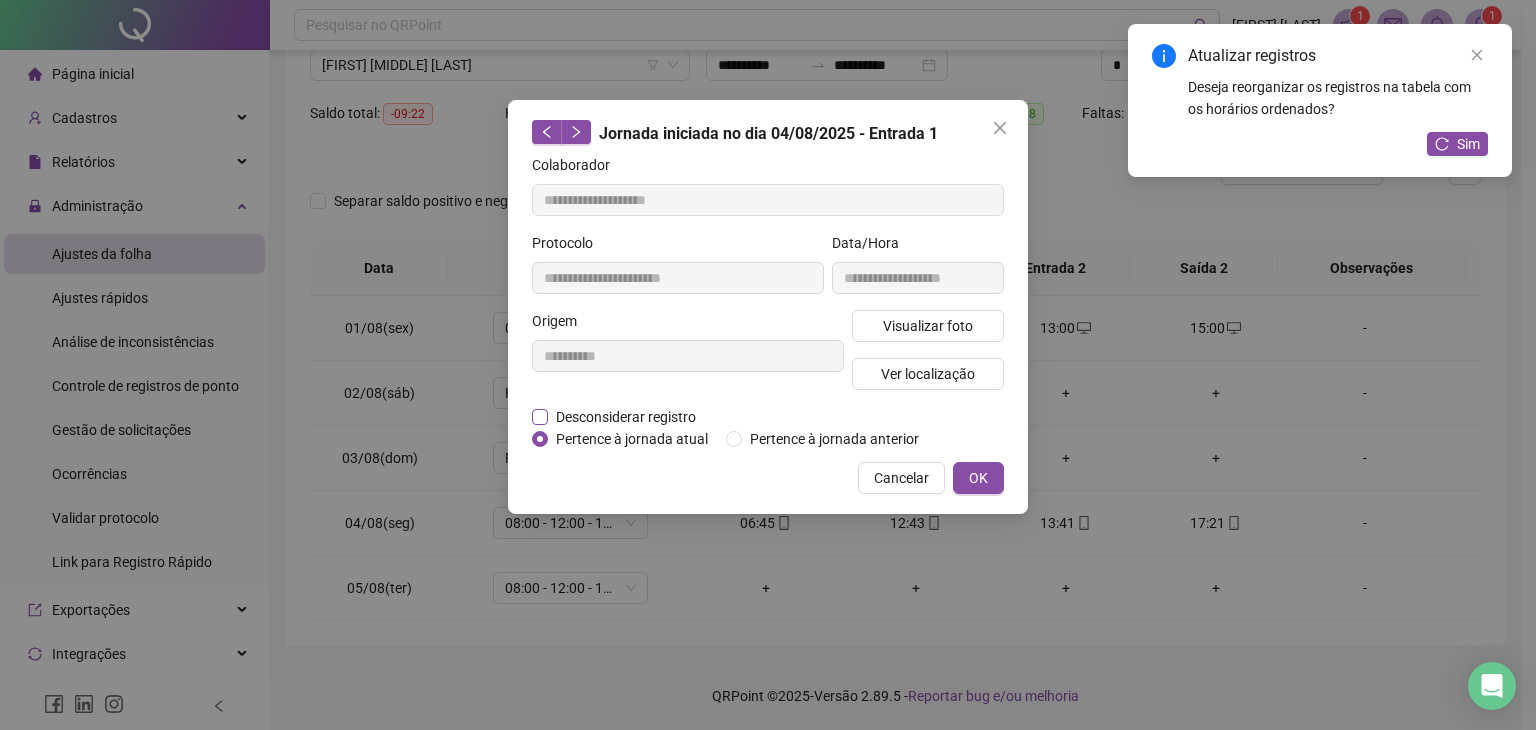 click on "Desconsiderar registro" at bounding box center (626, 417) 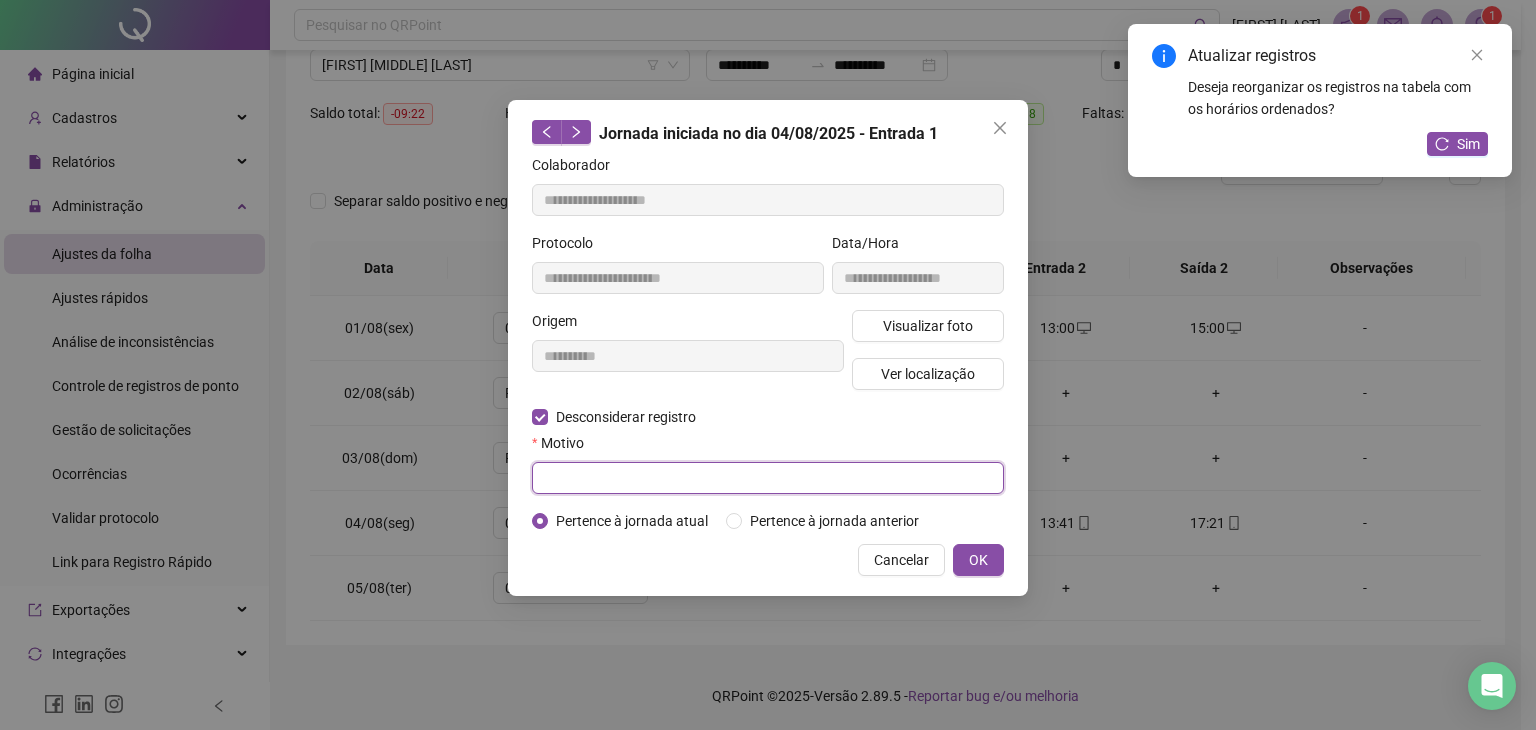 click at bounding box center (768, 478) 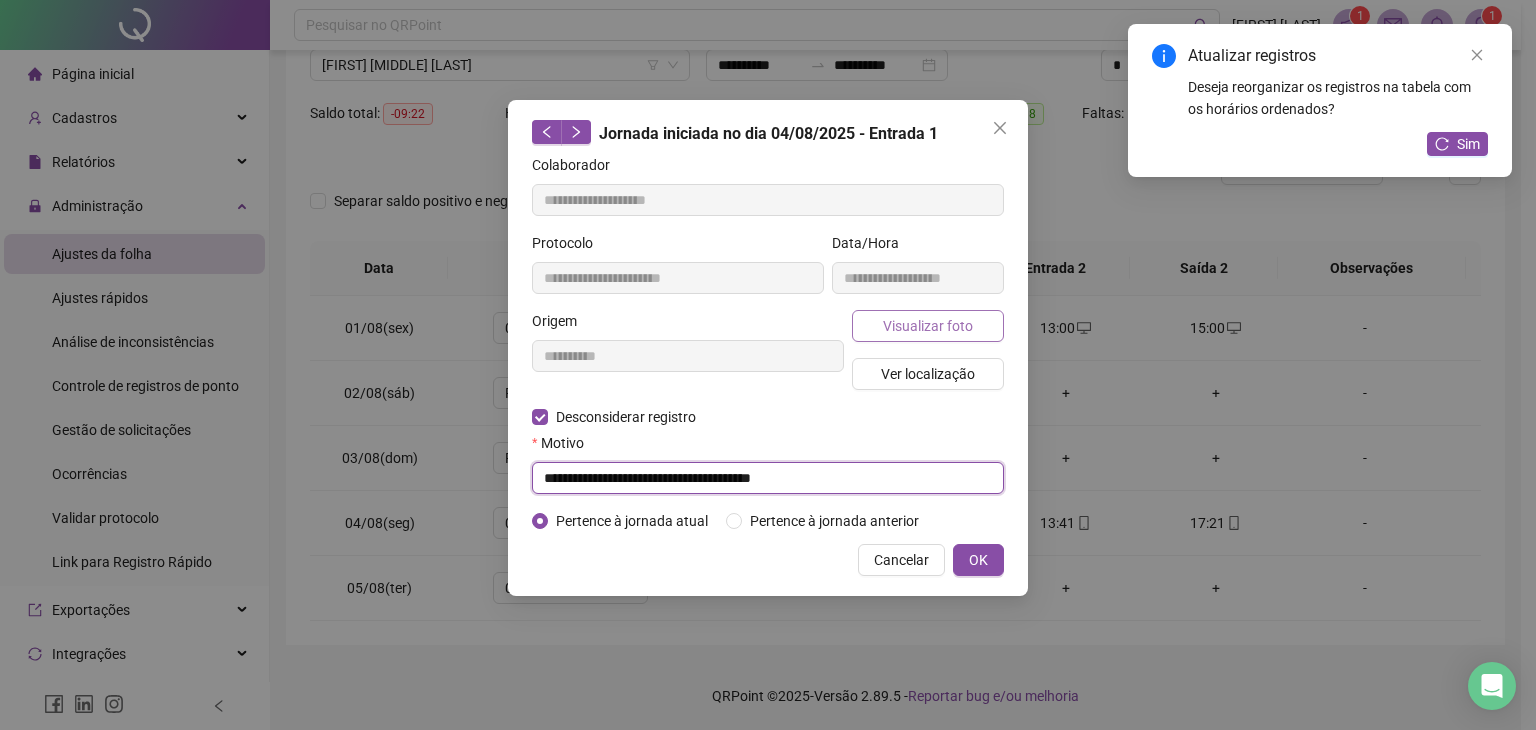 type on "**********" 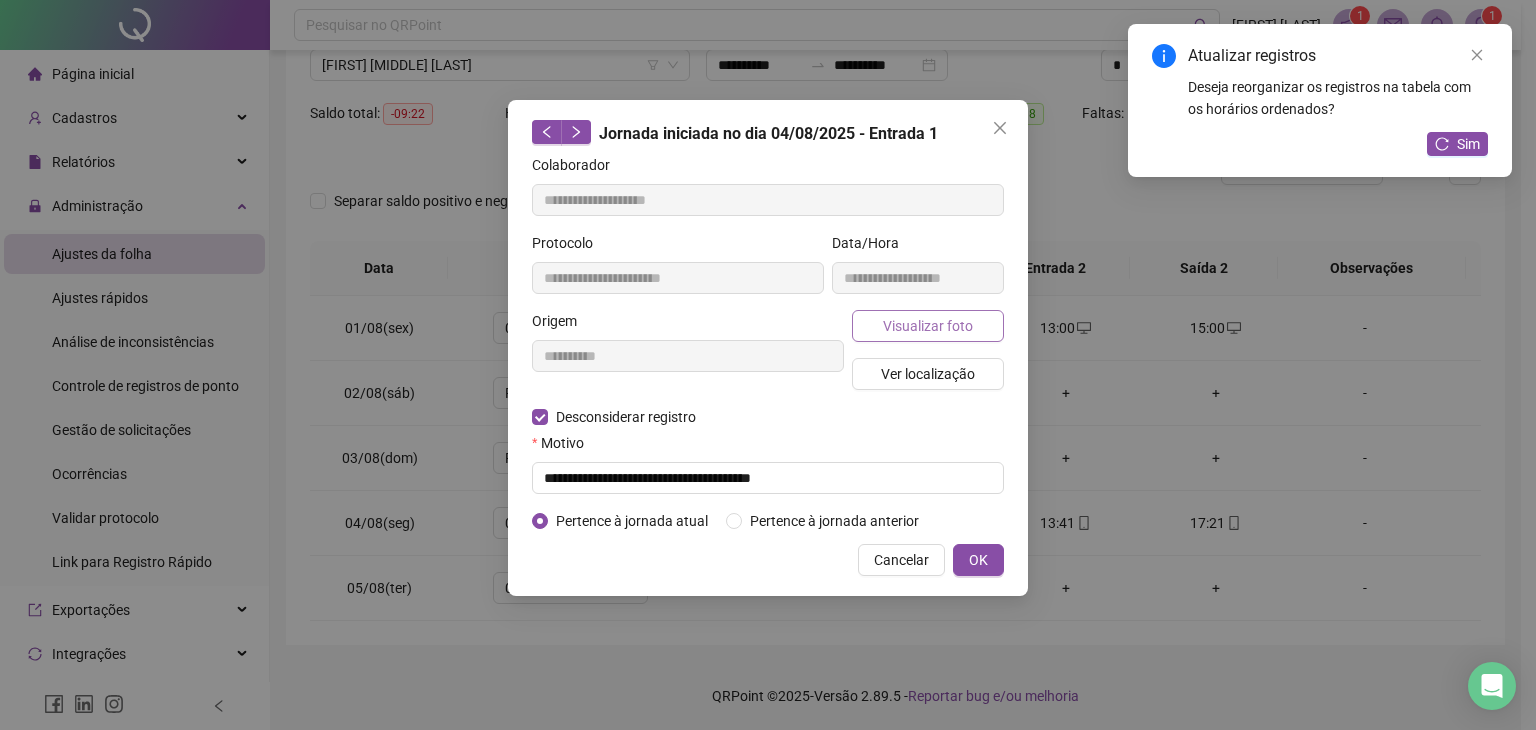 click on "Visualizar foto" at bounding box center (928, 326) 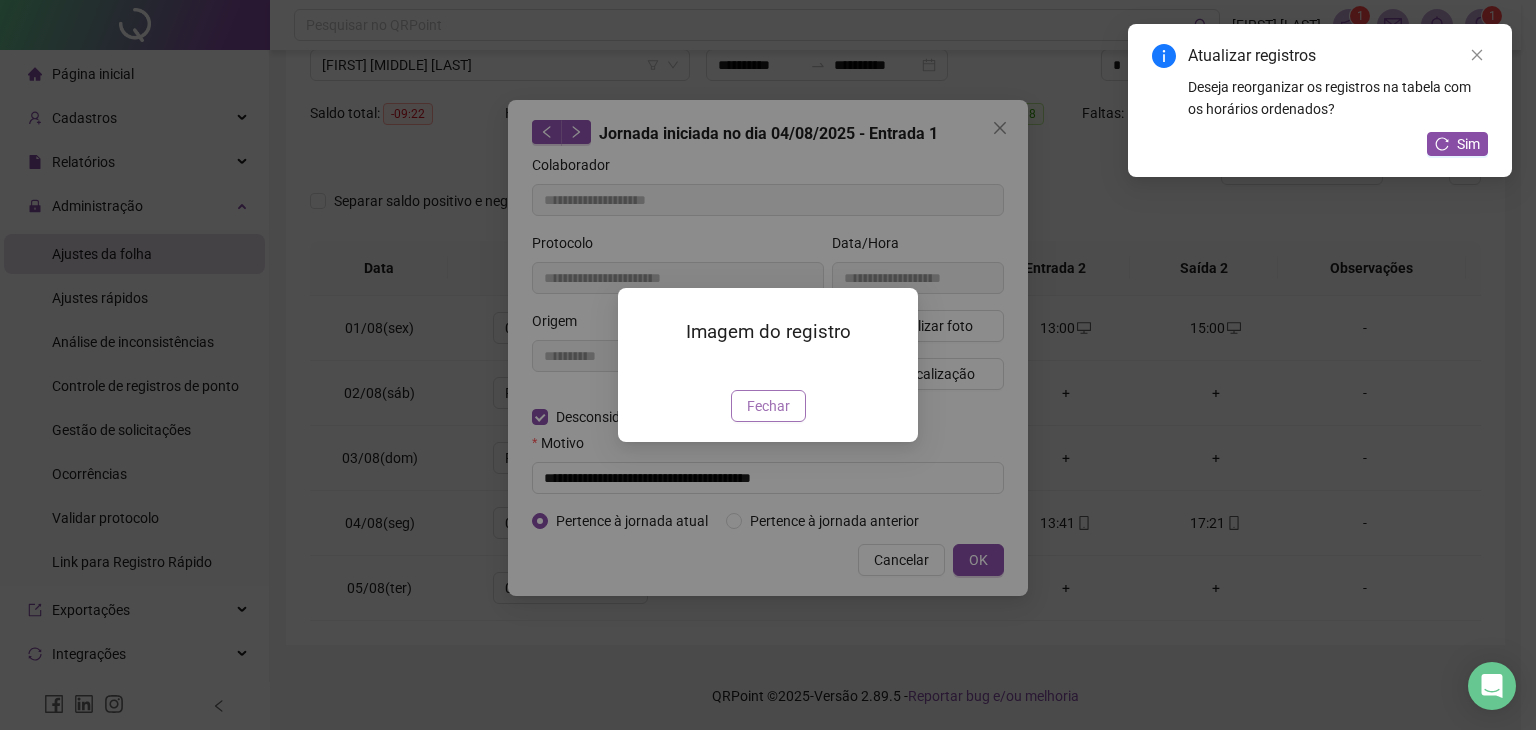 click on "Fechar" at bounding box center (768, 406) 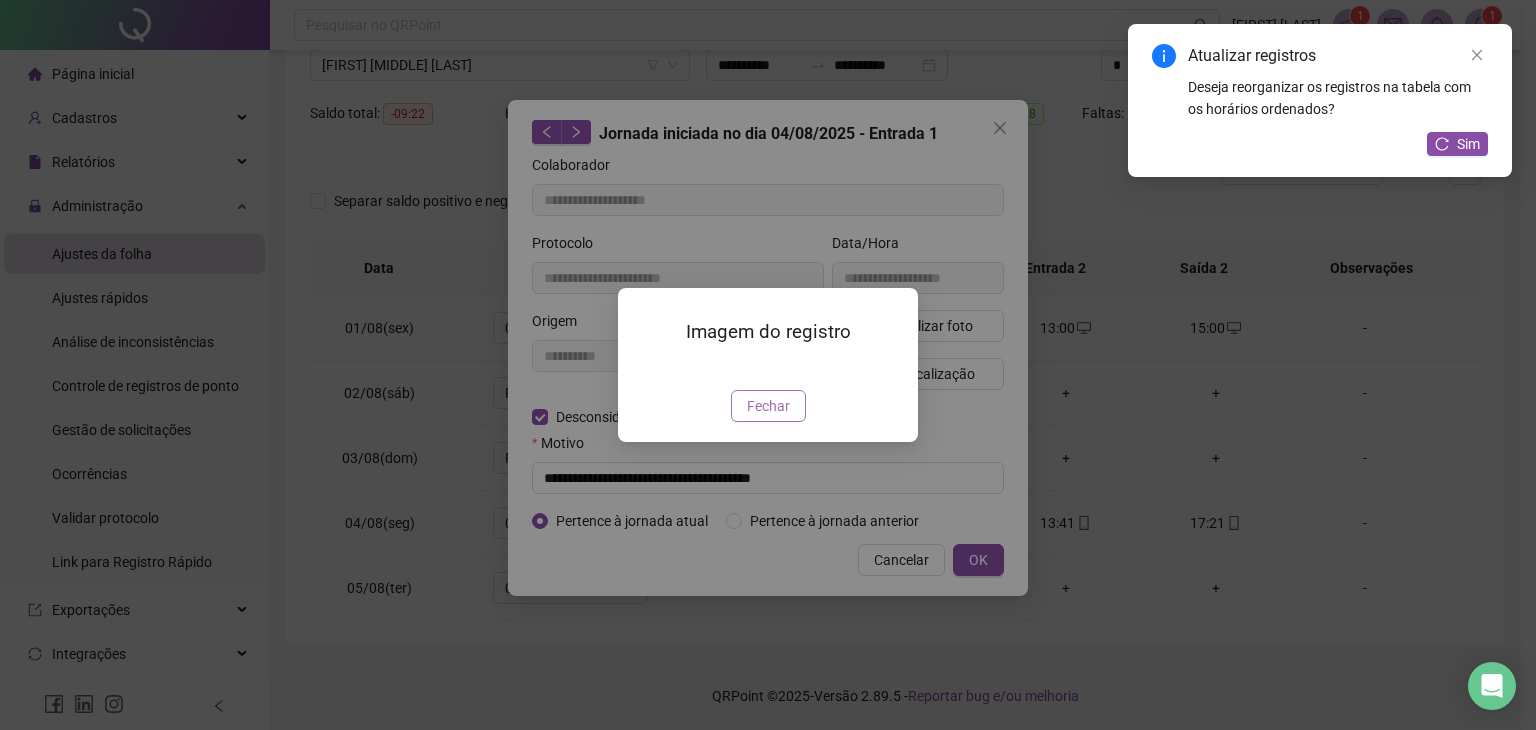 click on "Imagem do registro Fechar" at bounding box center [768, 365] 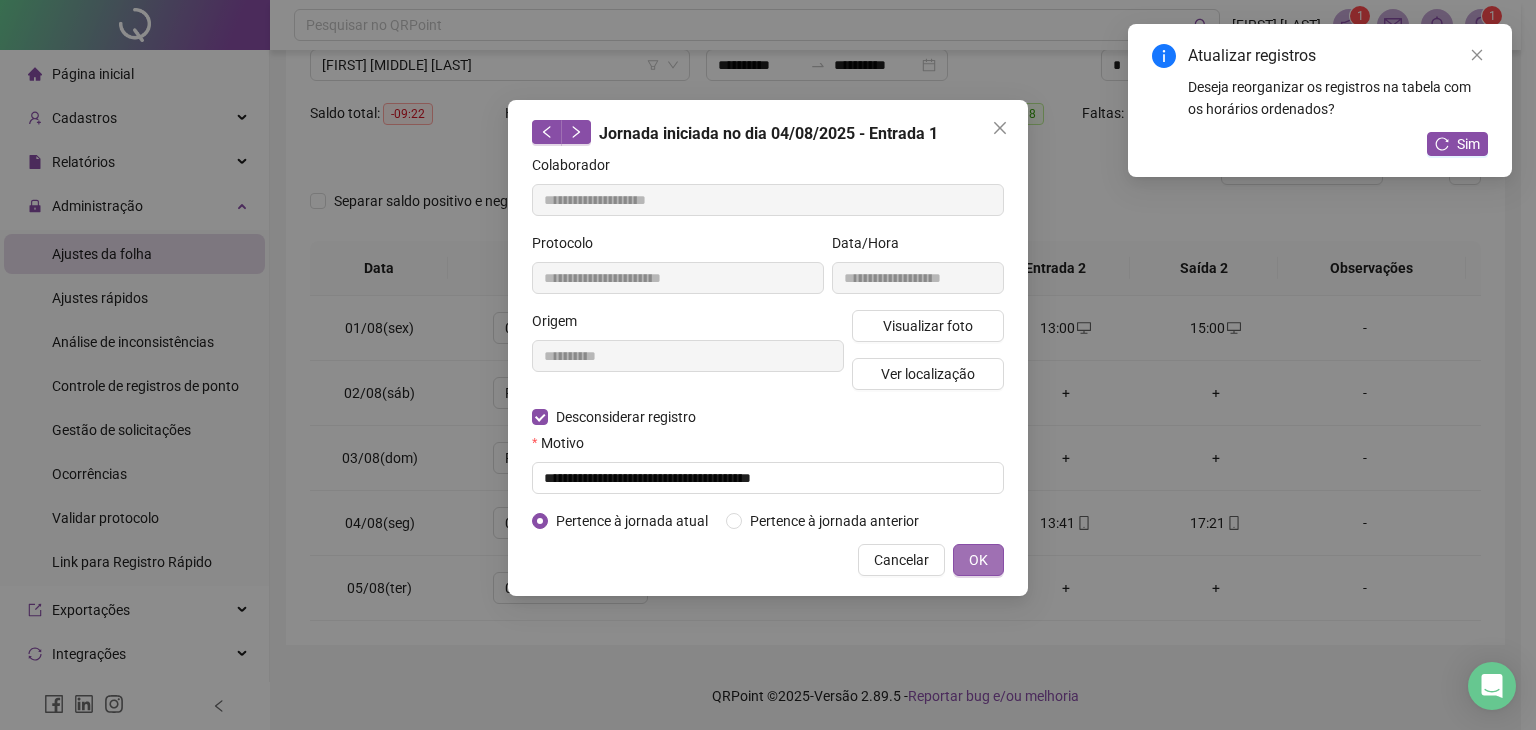 click on "OK" at bounding box center [978, 560] 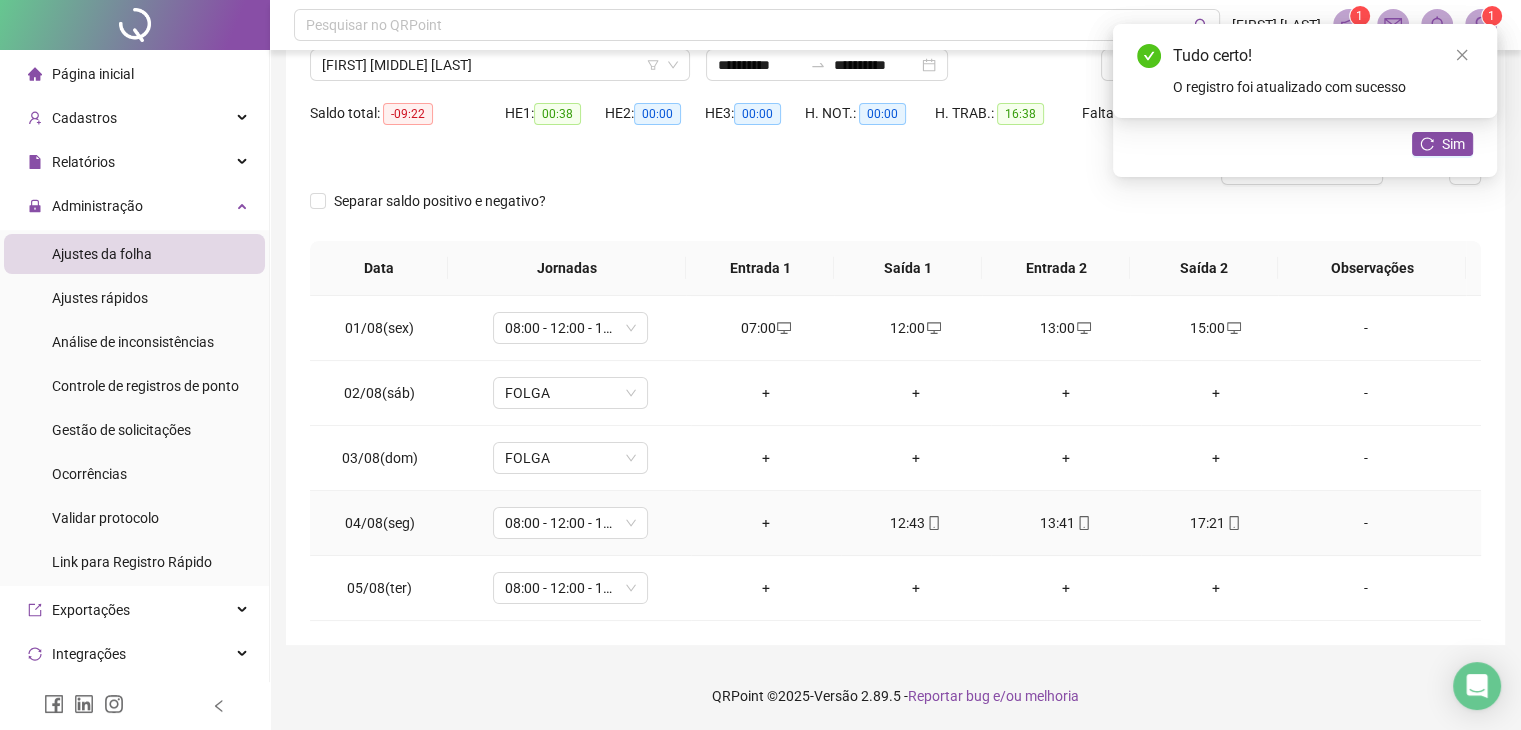 click on "+" at bounding box center (766, 523) 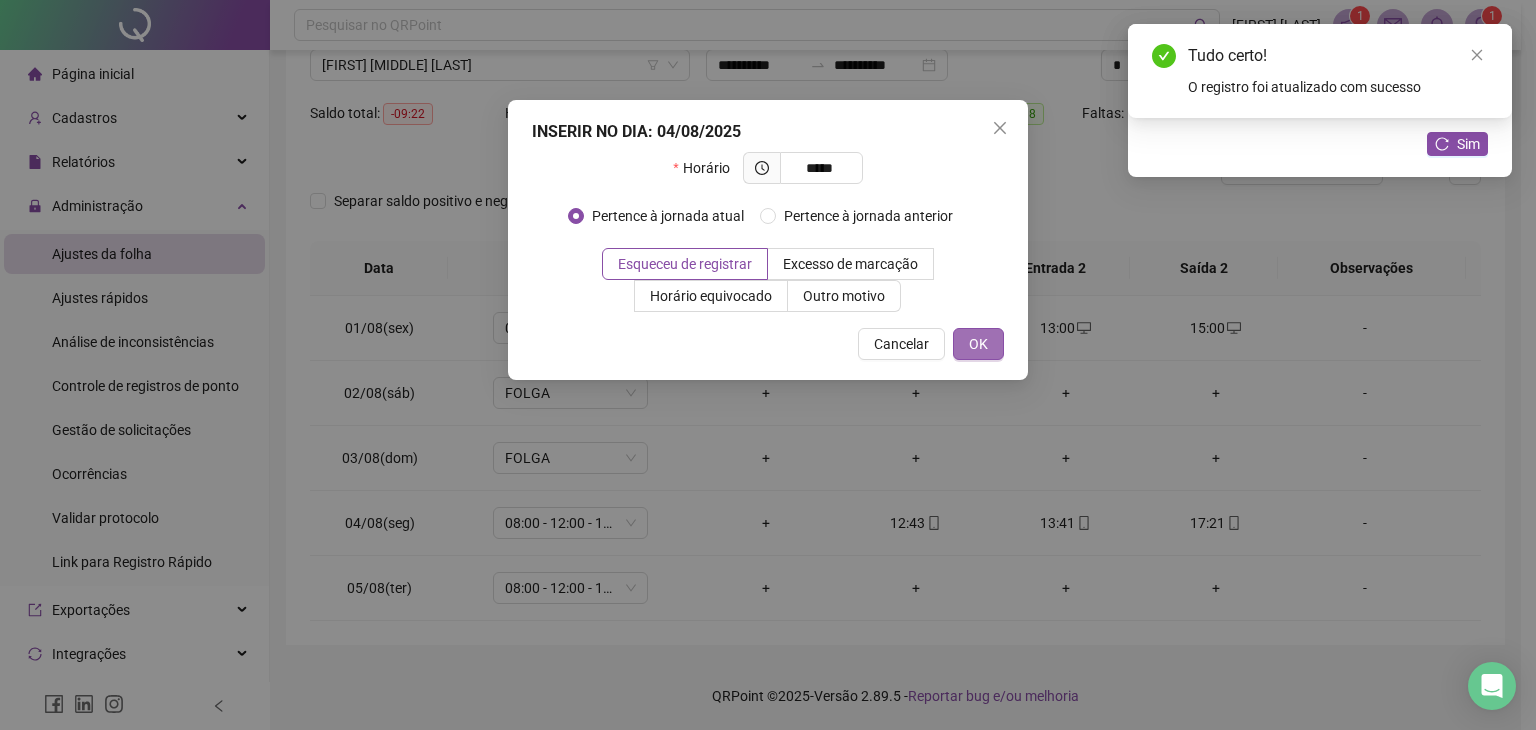 type on "*****" 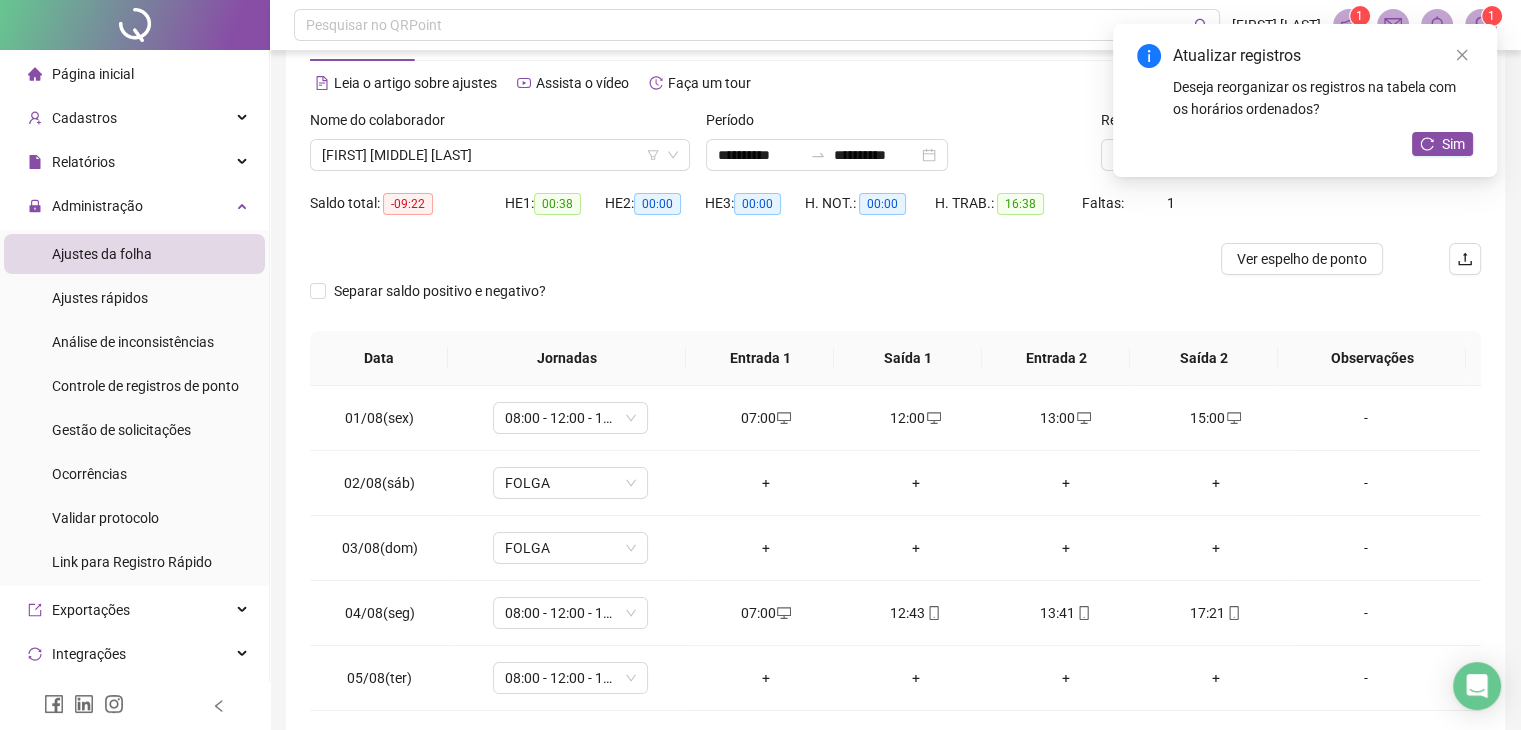 scroll, scrollTop: 0, scrollLeft: 0, axis: both 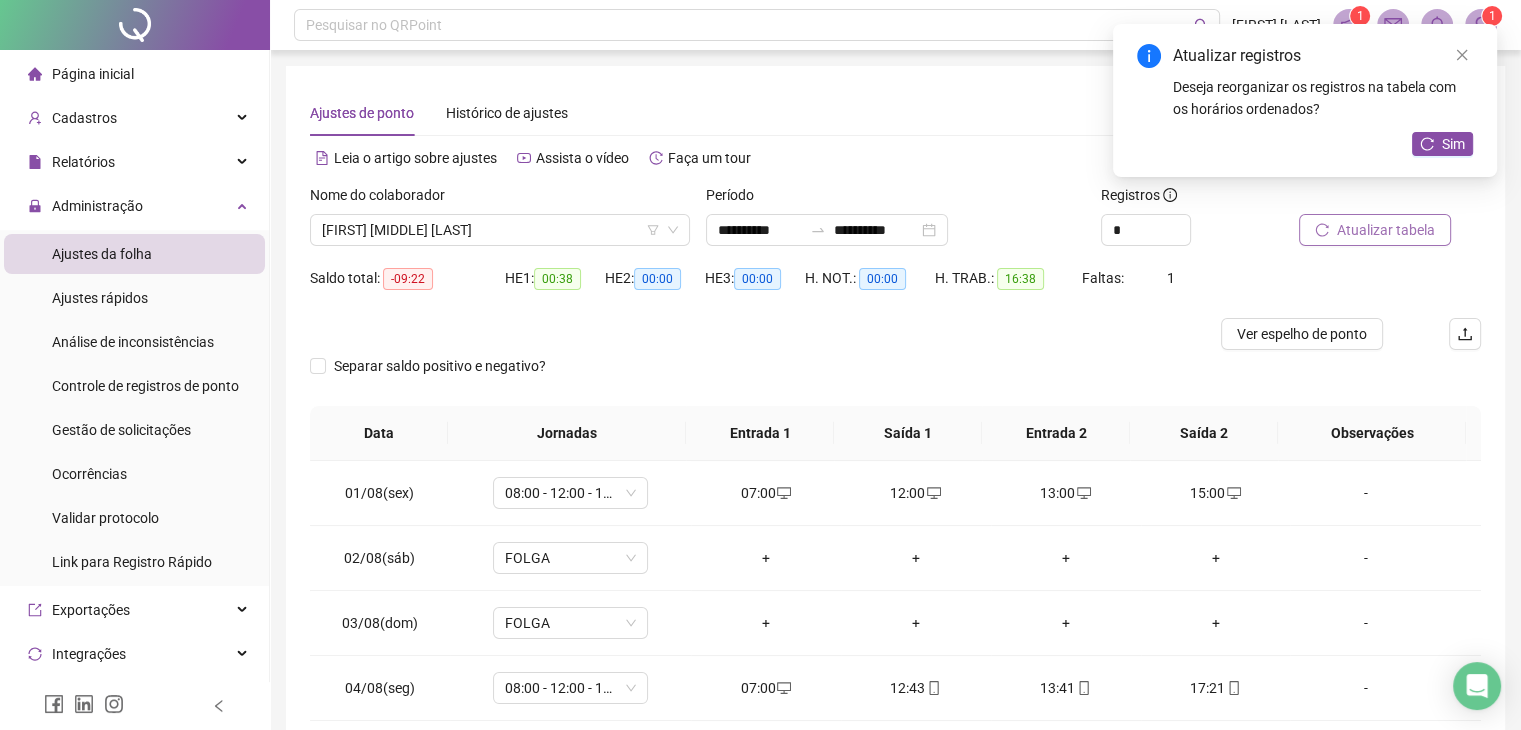 click on "Atualizar tabela" at bounding box center [1375, 230] 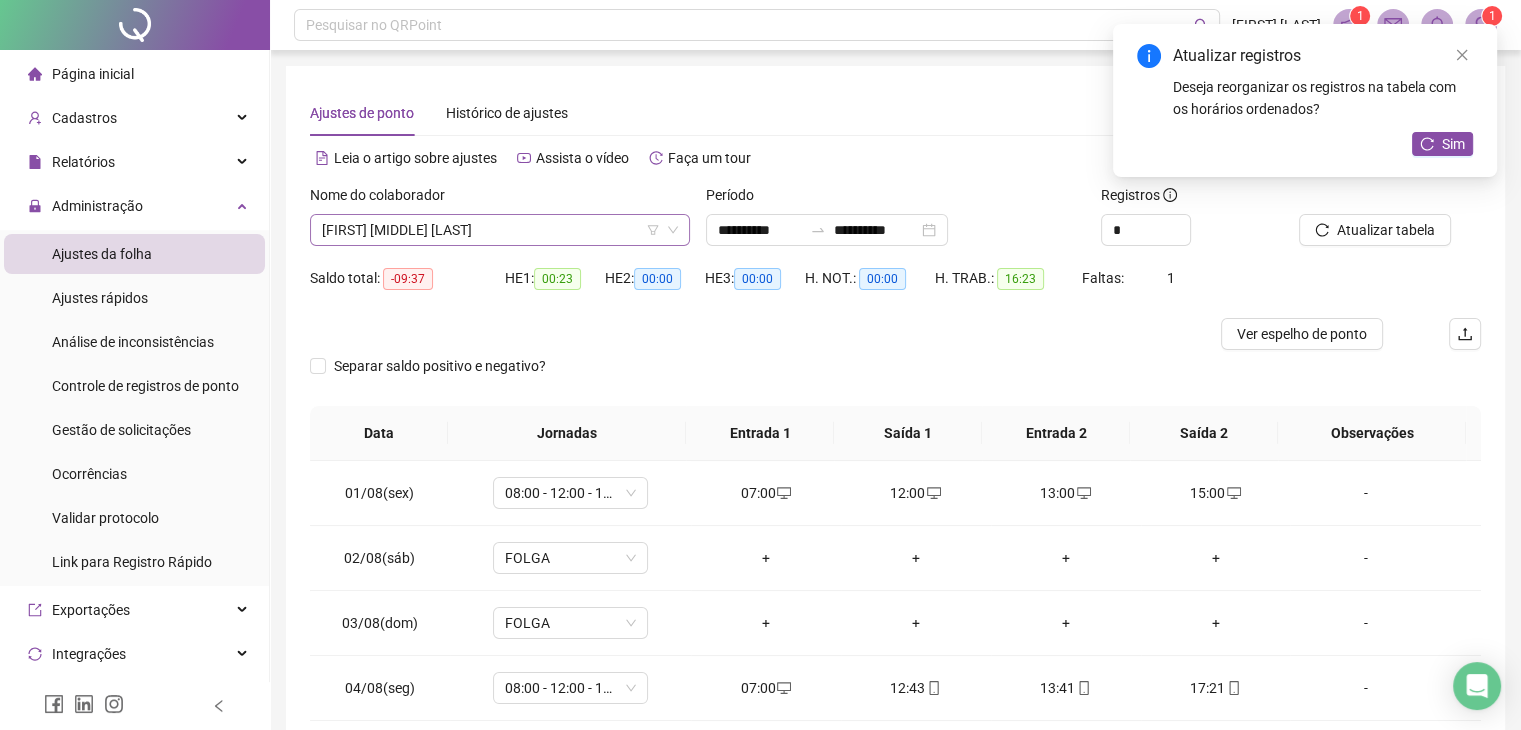 click on "[FIRST] [MIDDLE] [LAST]" at bounding box center (500, 230) 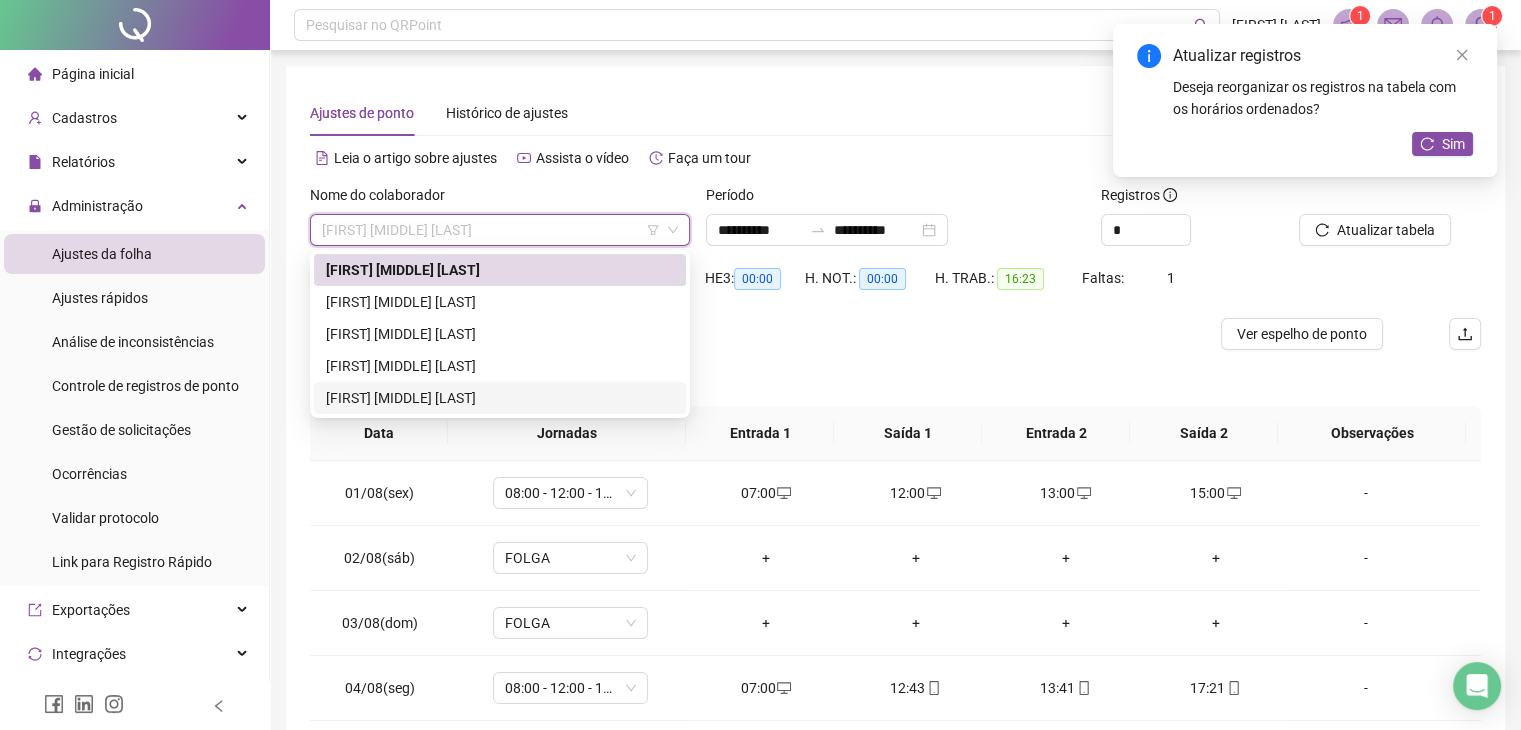 click on "[FIRST] [MIDDLE] [LAST]" at bounding box center (500, 398) 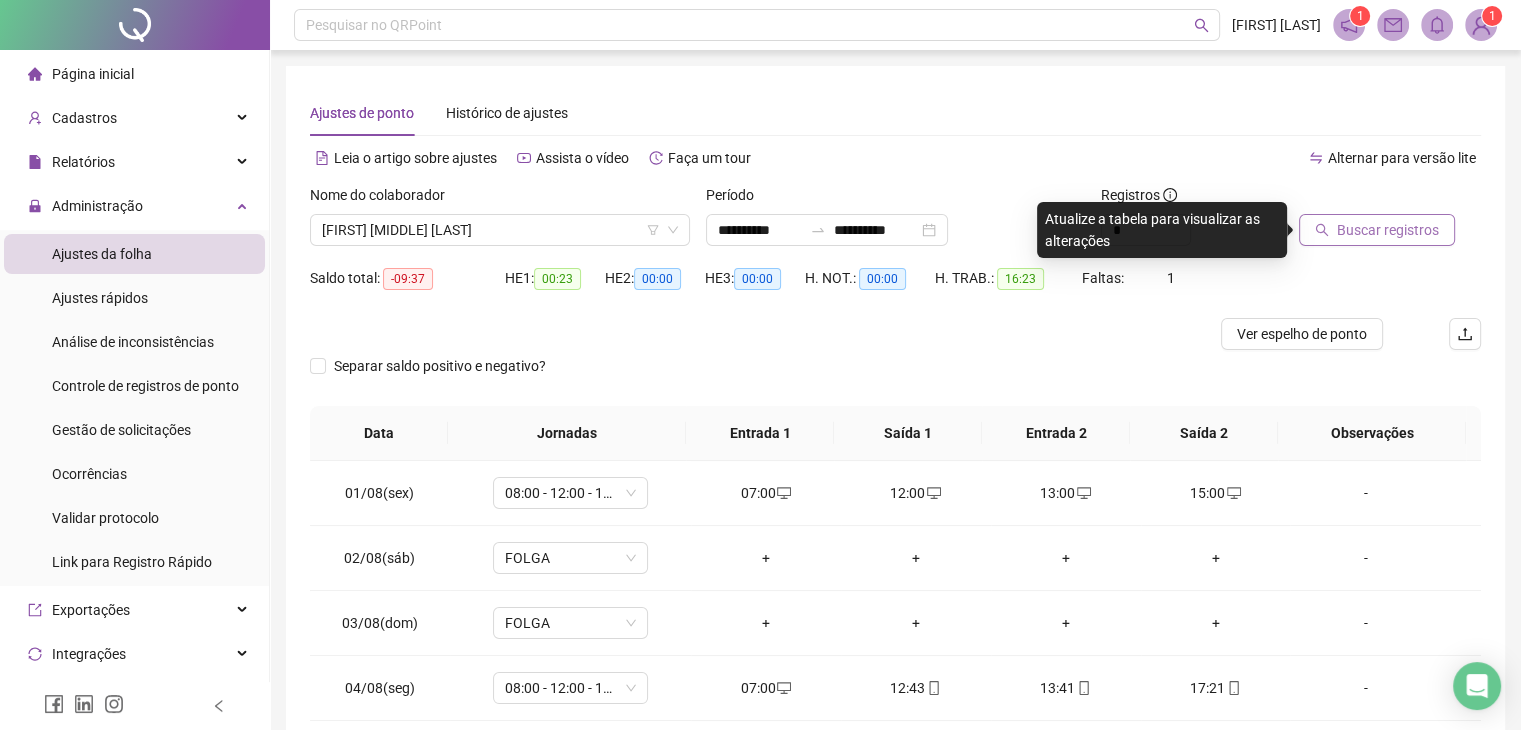 click on "Buscar registros" at bounding box center (1377, 230) 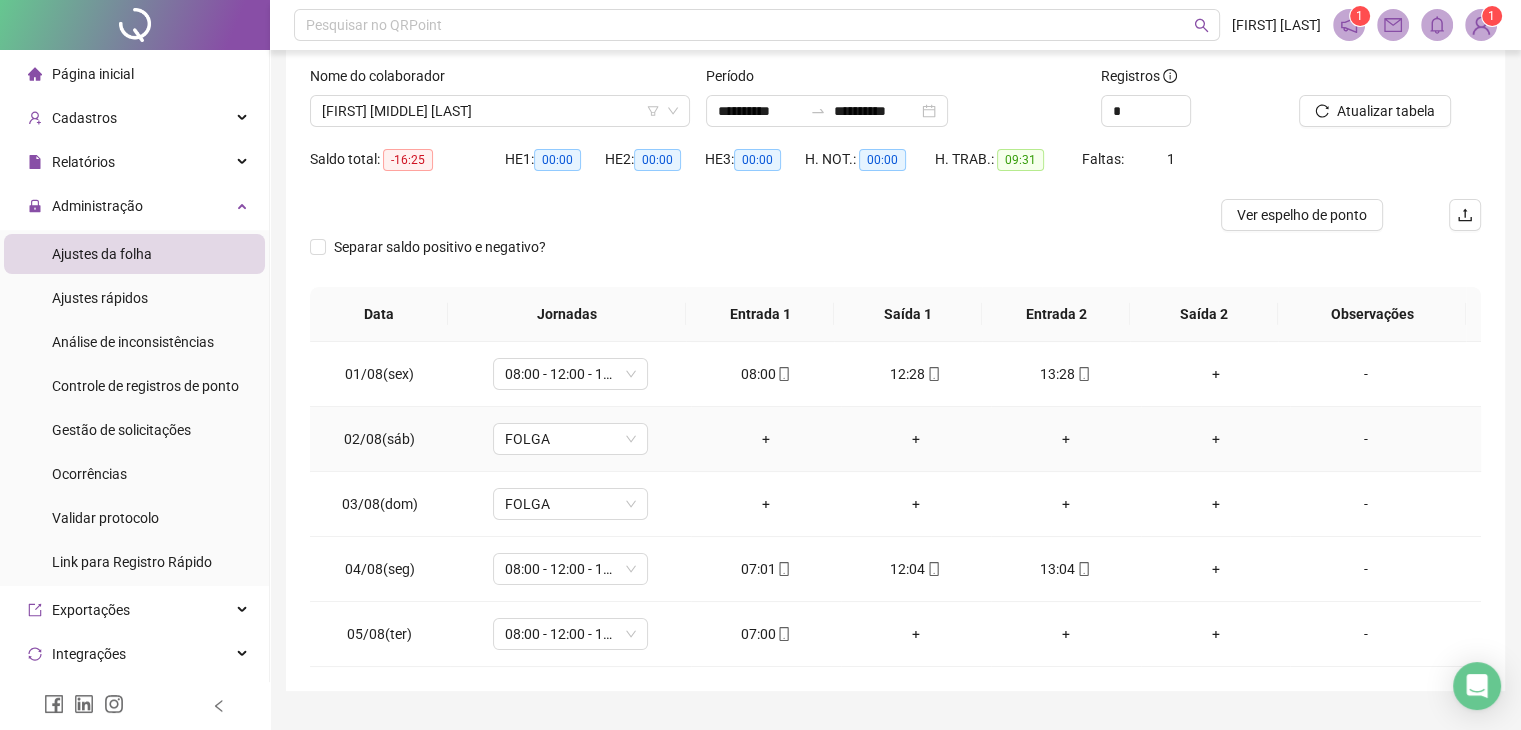 scroll, scrollTop: 165, scrollLeft: 0, axis: vertical 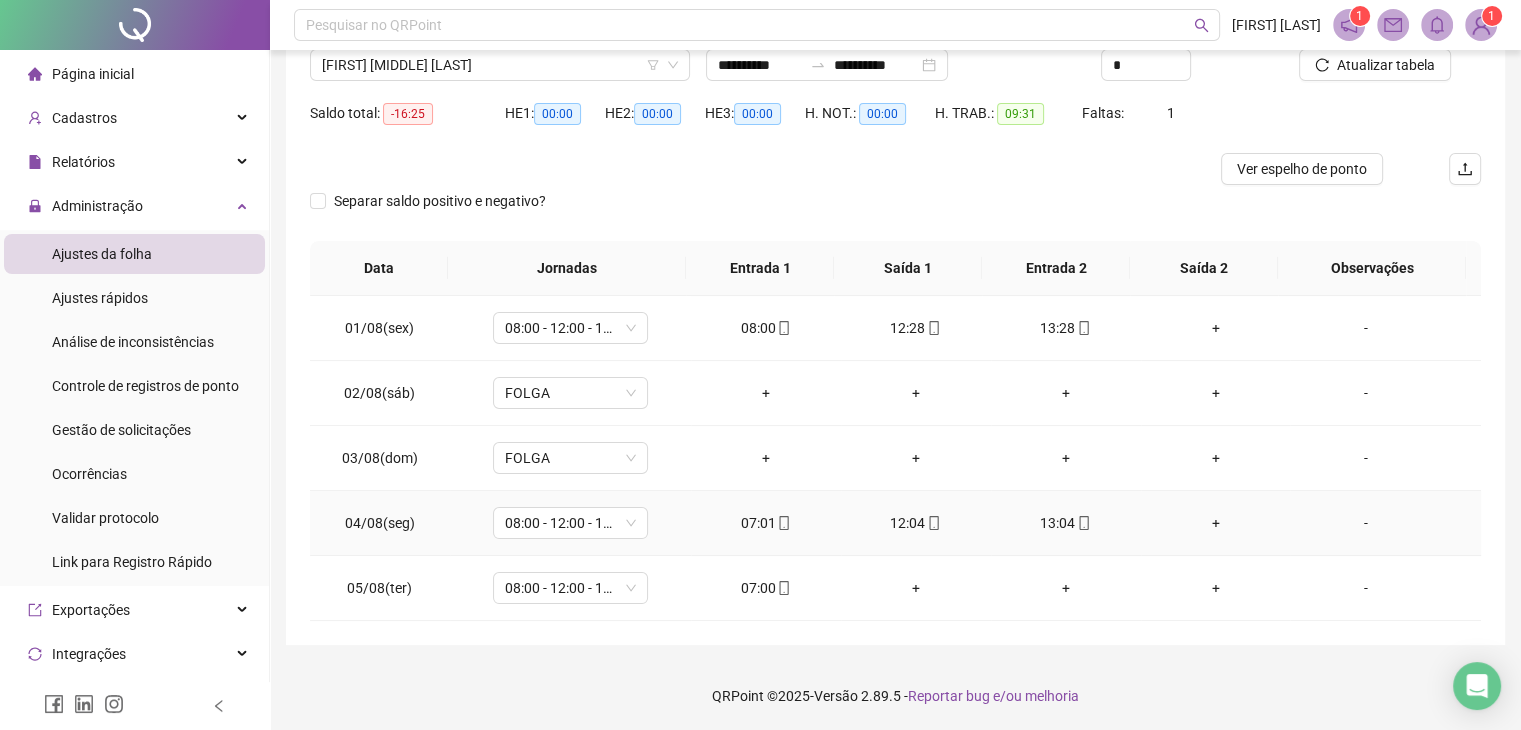 click on "+" at bounding box center [1216, 523] 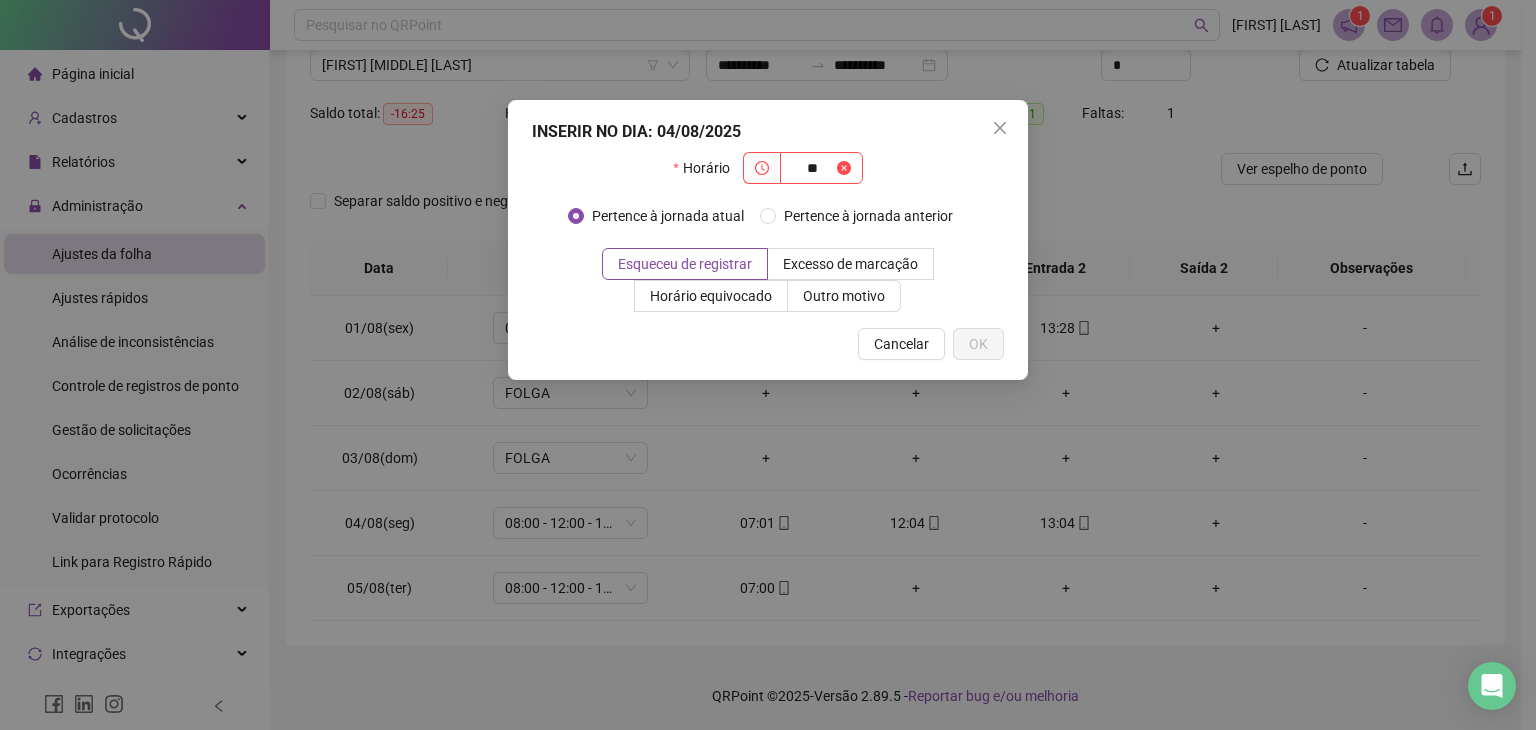 type on "*" 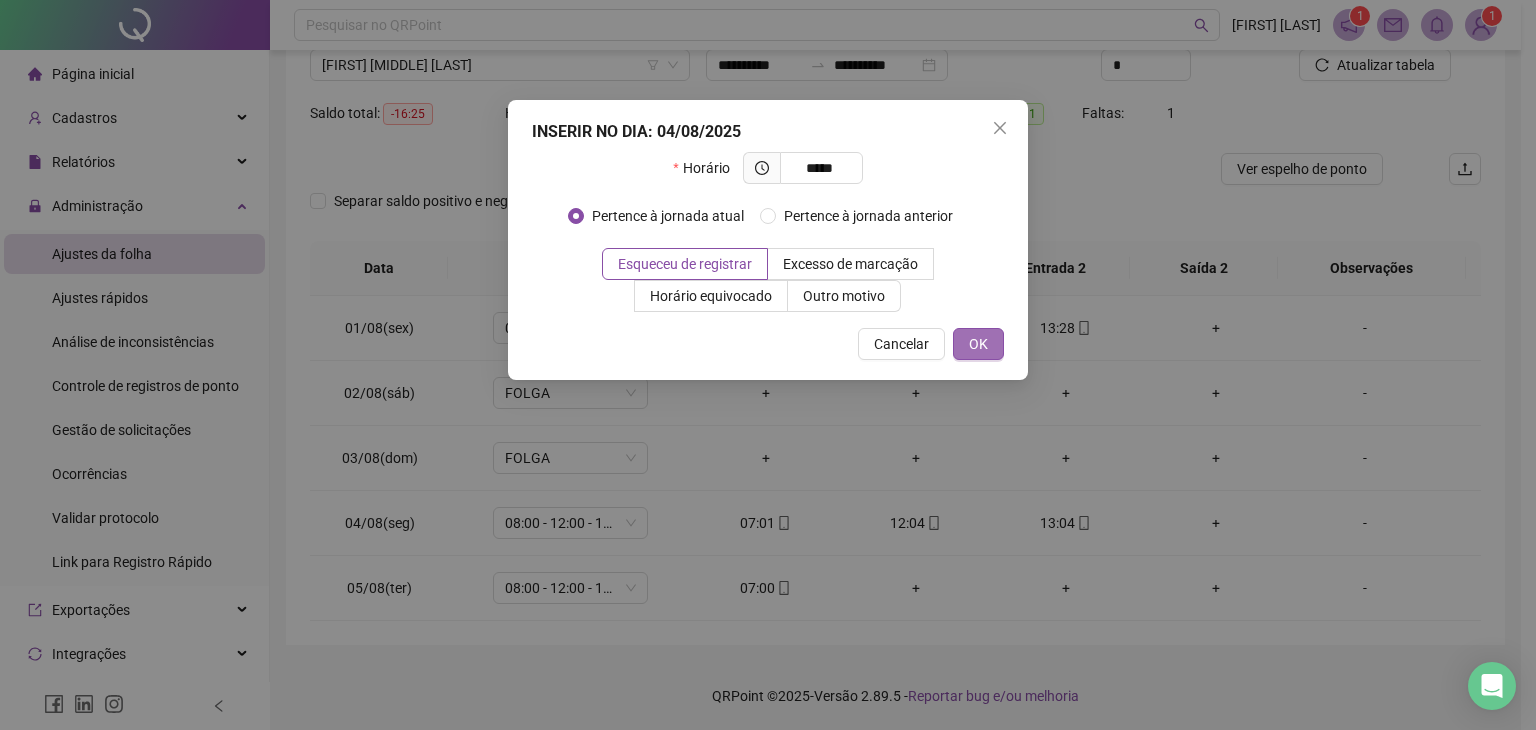 type on "*****" 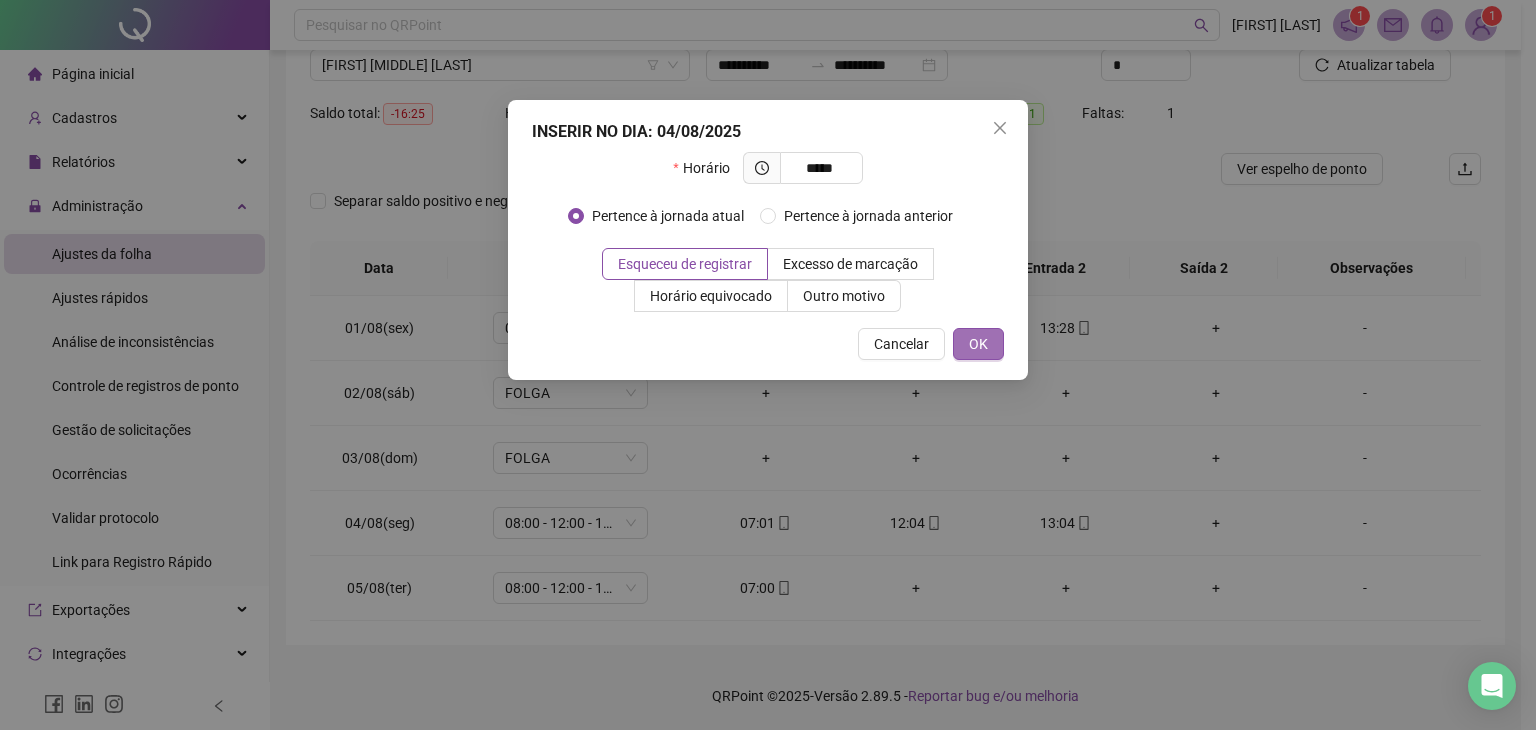 click on "OK" at bounding box center [978, 344] 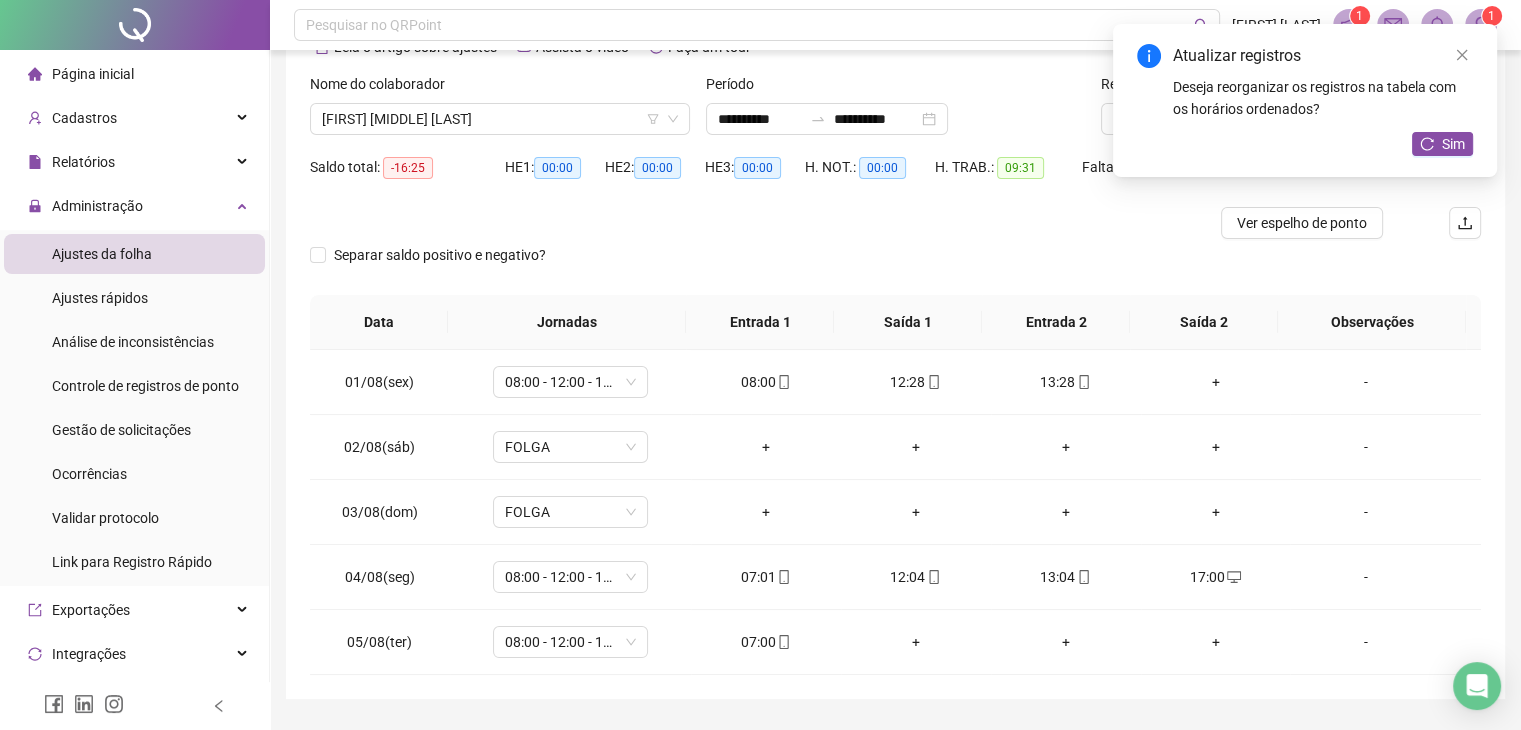 scroll, scrollTop: 0, scrollLeft: 0, axis: both 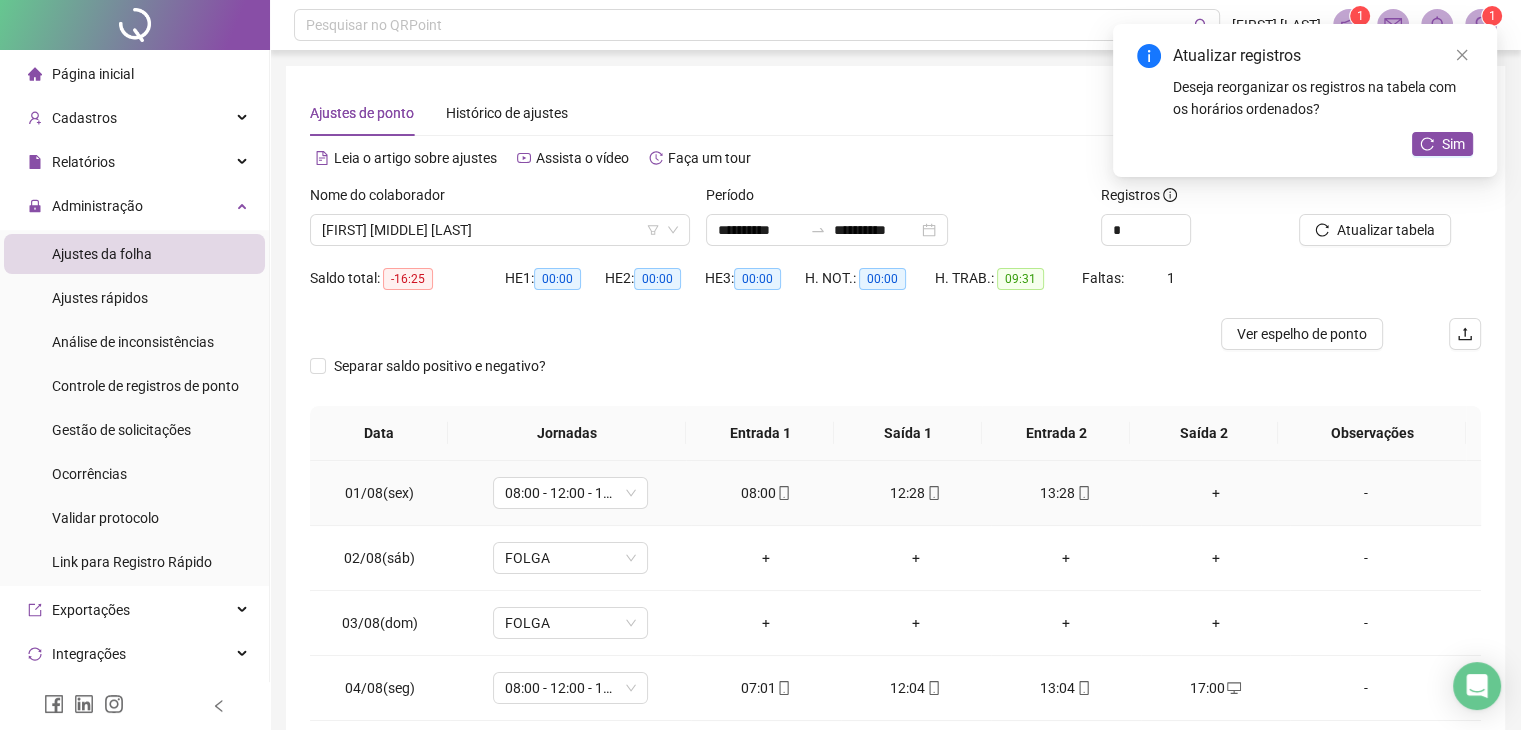 click on "+" at bounding box center [1216, 493] 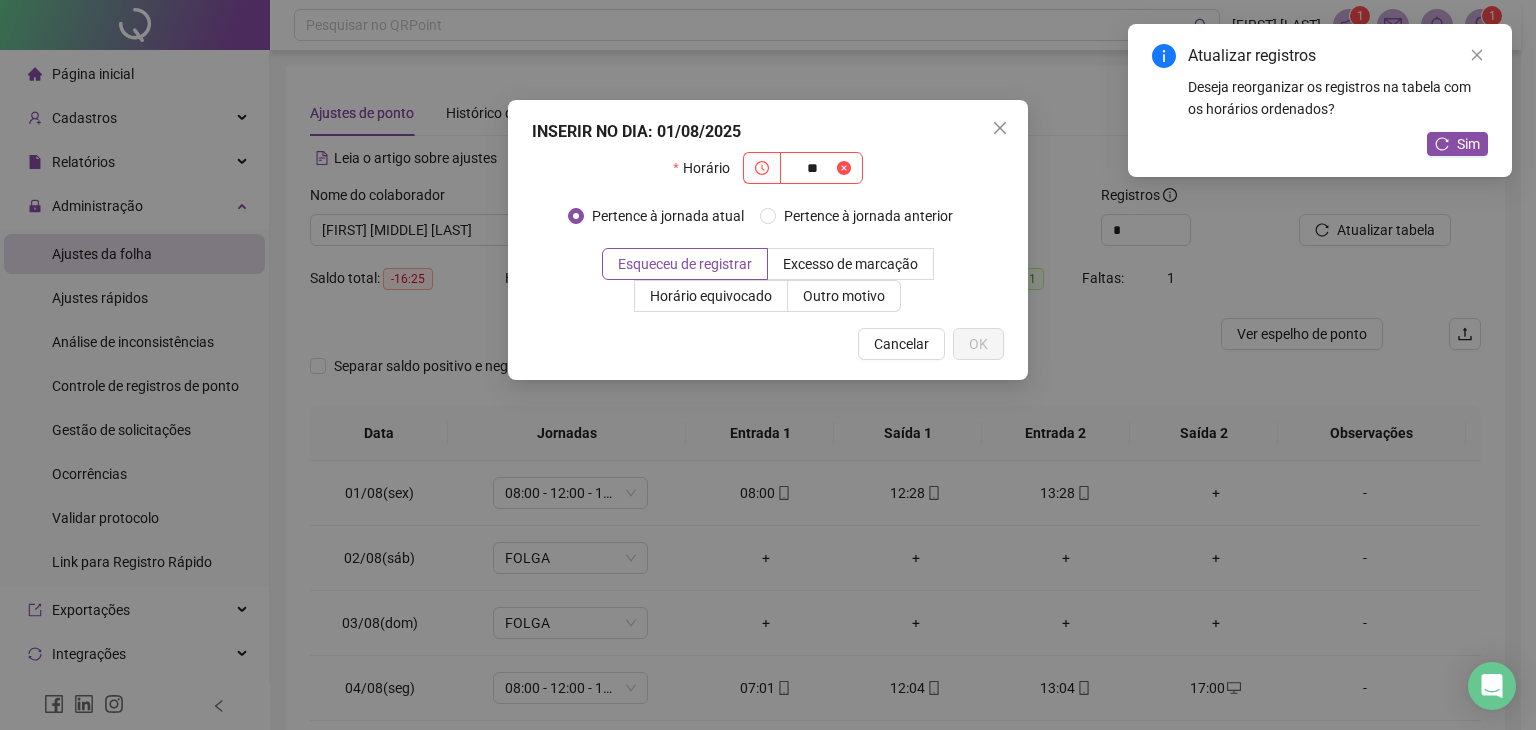 type on "*" 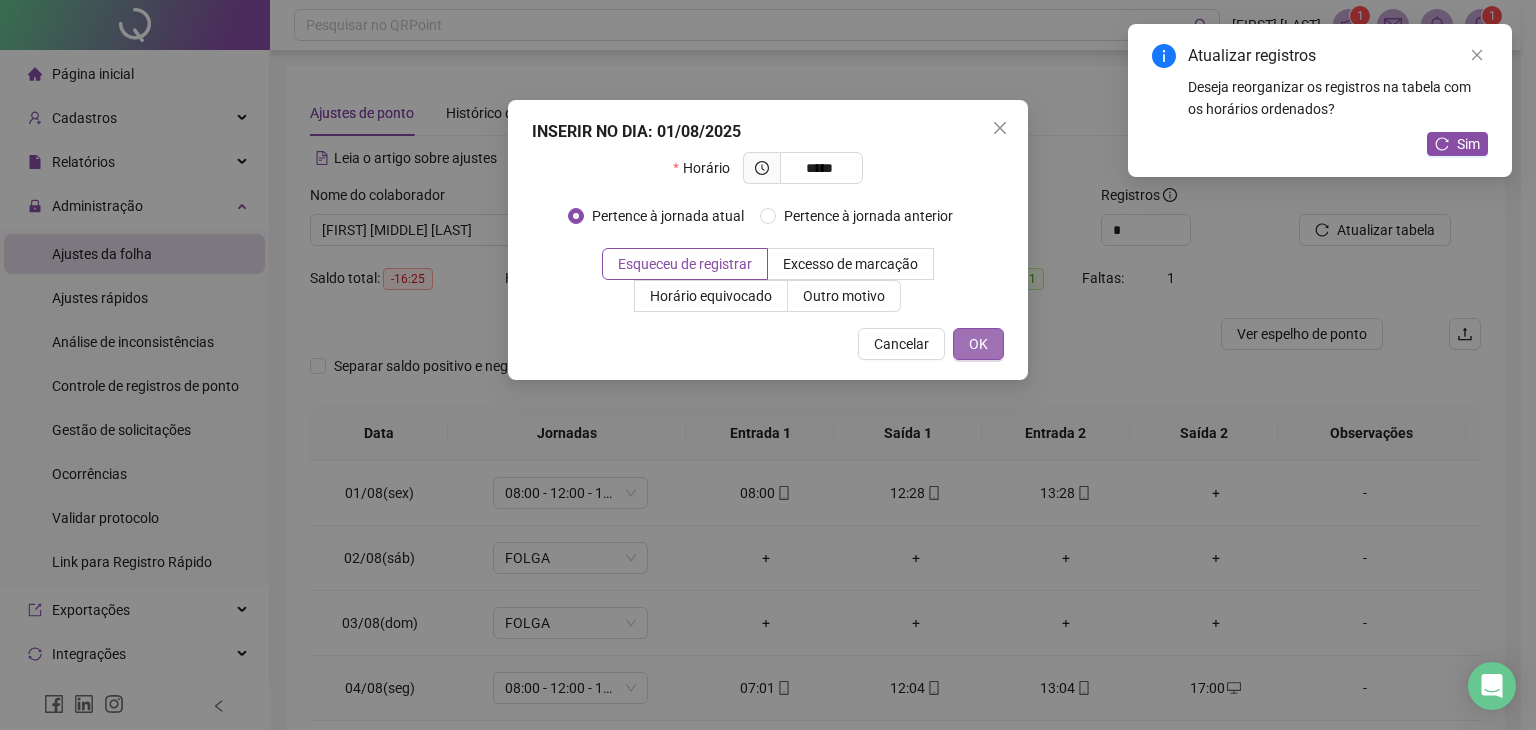 type on "*****" 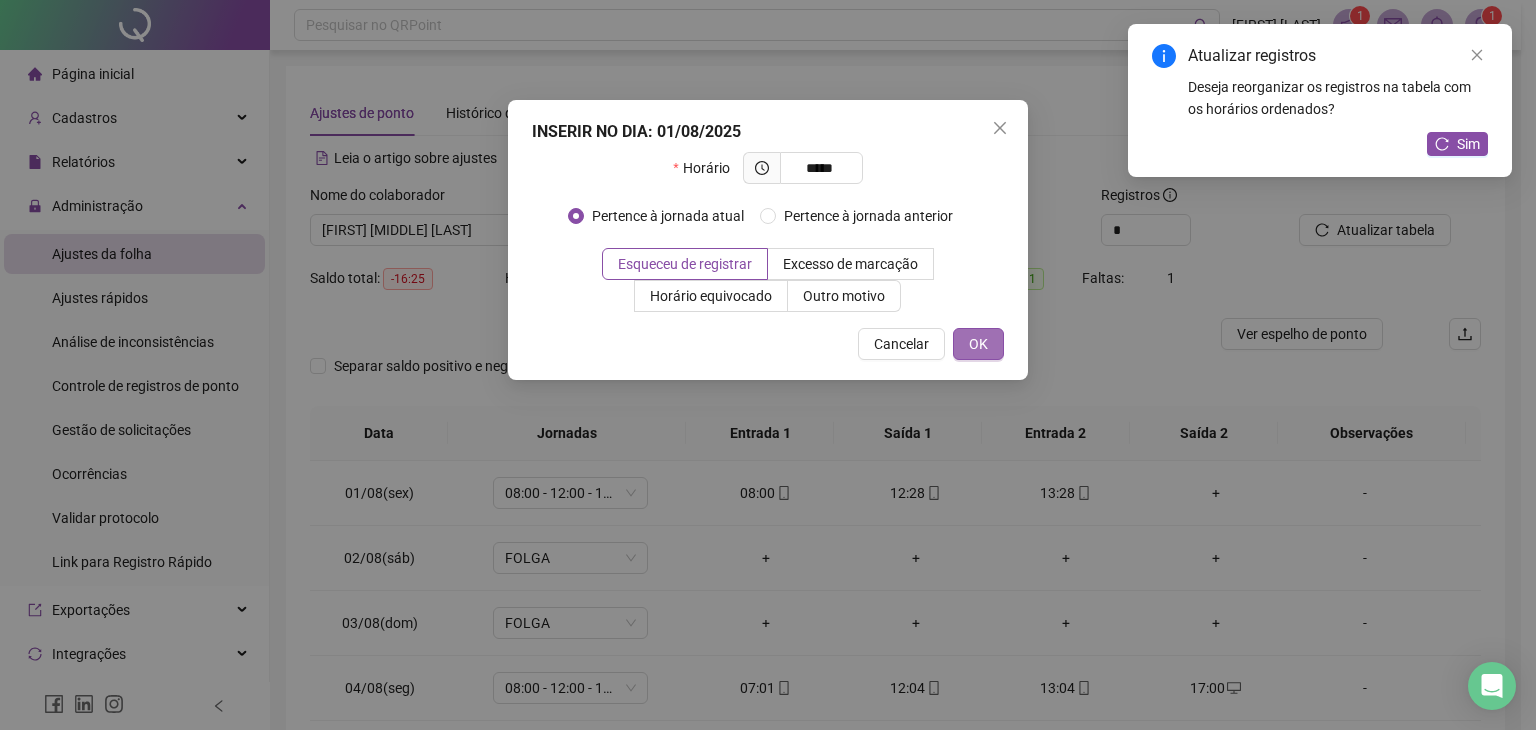 click on "OK" at bounding box center (978, 344) 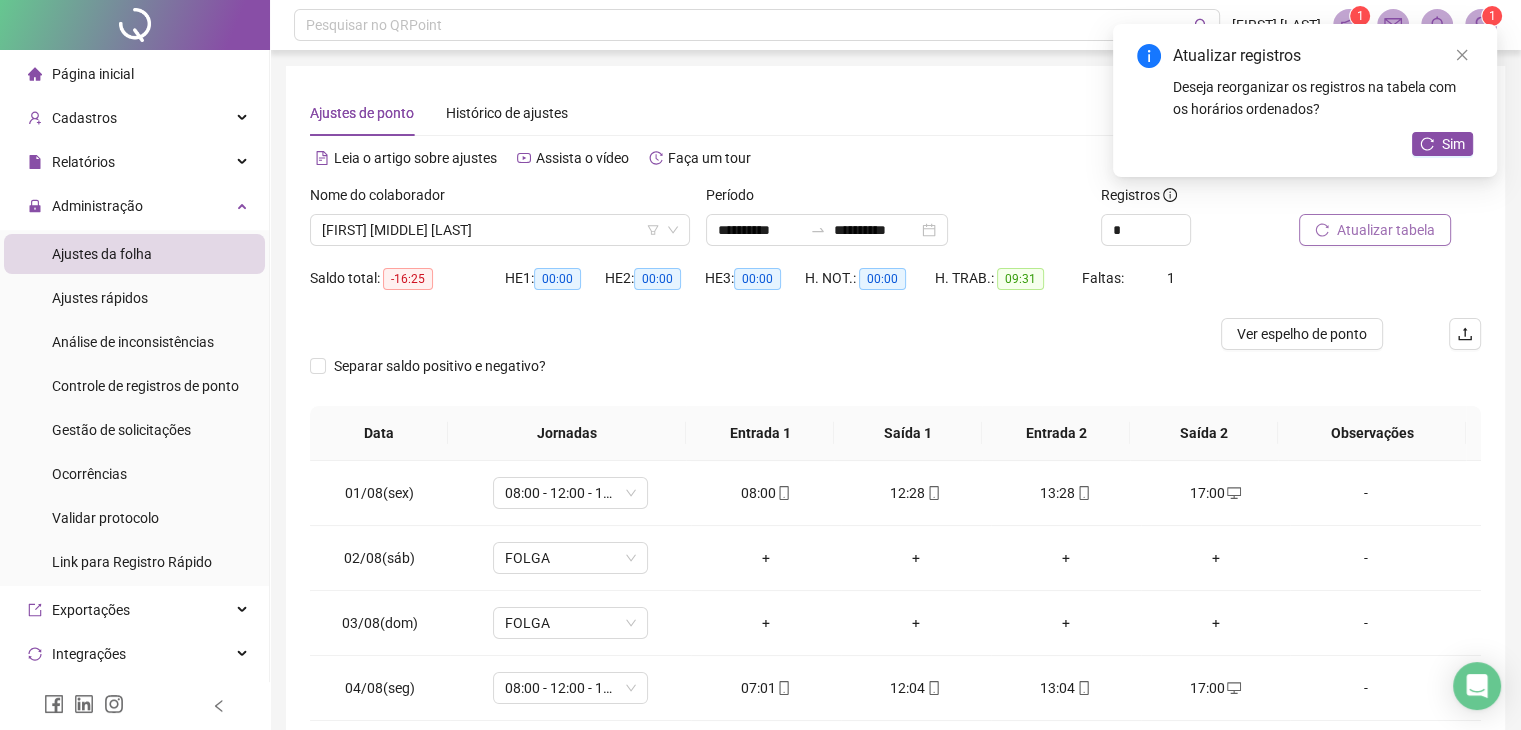 click on "Atualizar tabela" at bounding box center [1375, 230] 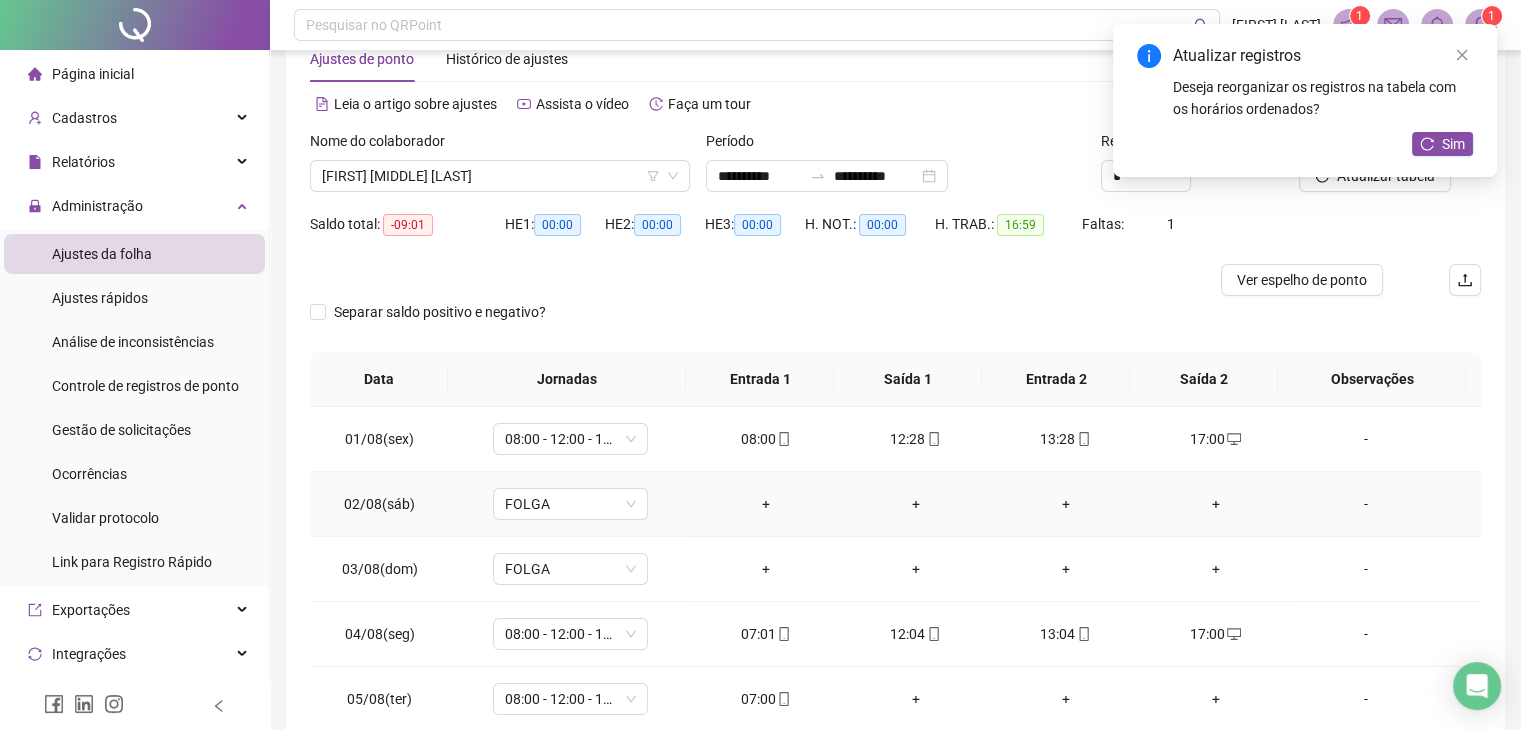 scroll, scrollTop: 165, scrollLeft: 0, axis: vertical 